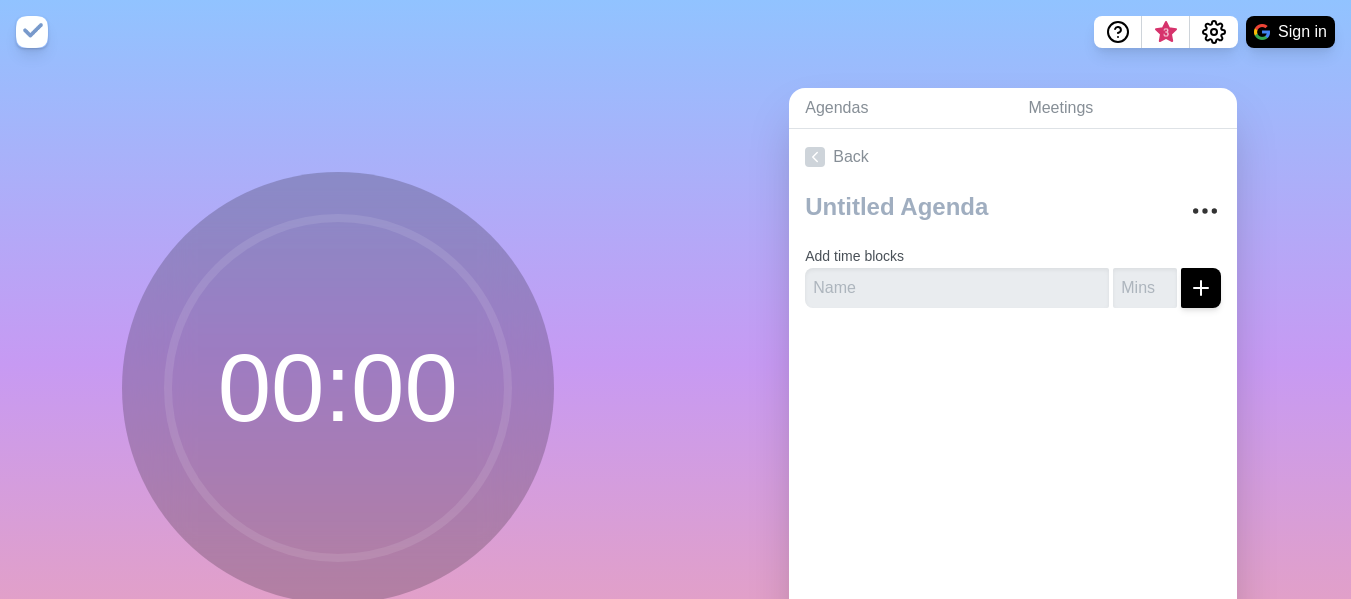 scroll, scrollTop: 0, scrollLeft: 0, axis: both 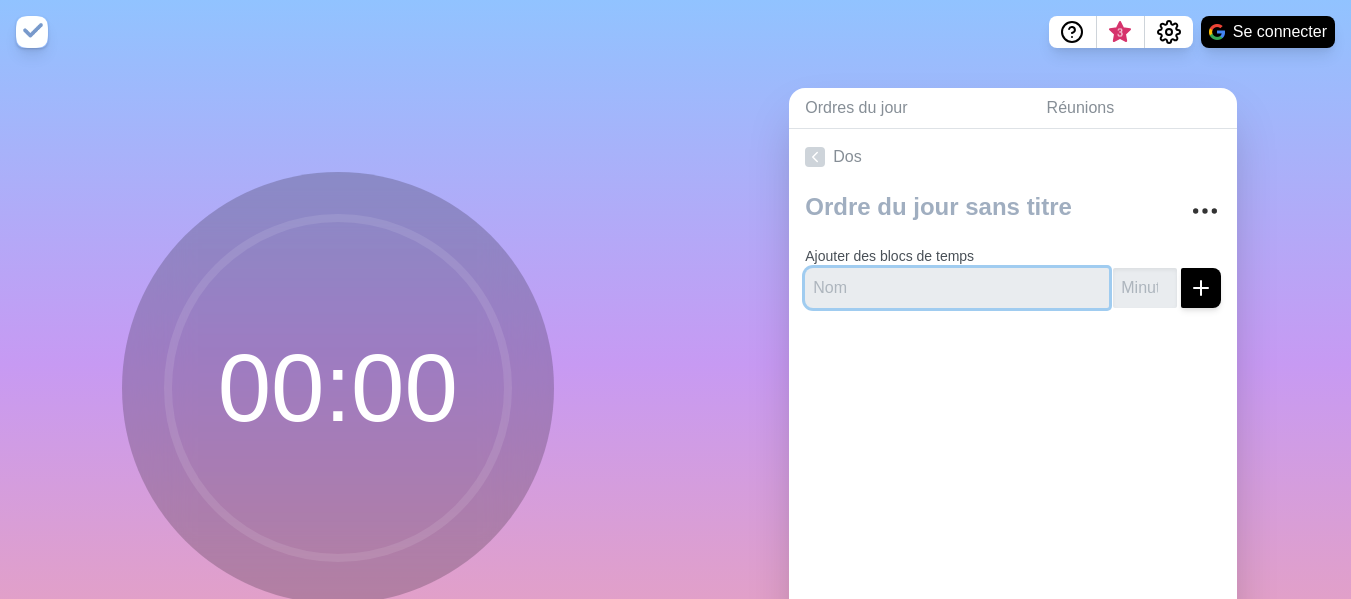 click at bounding box center [957, 288] 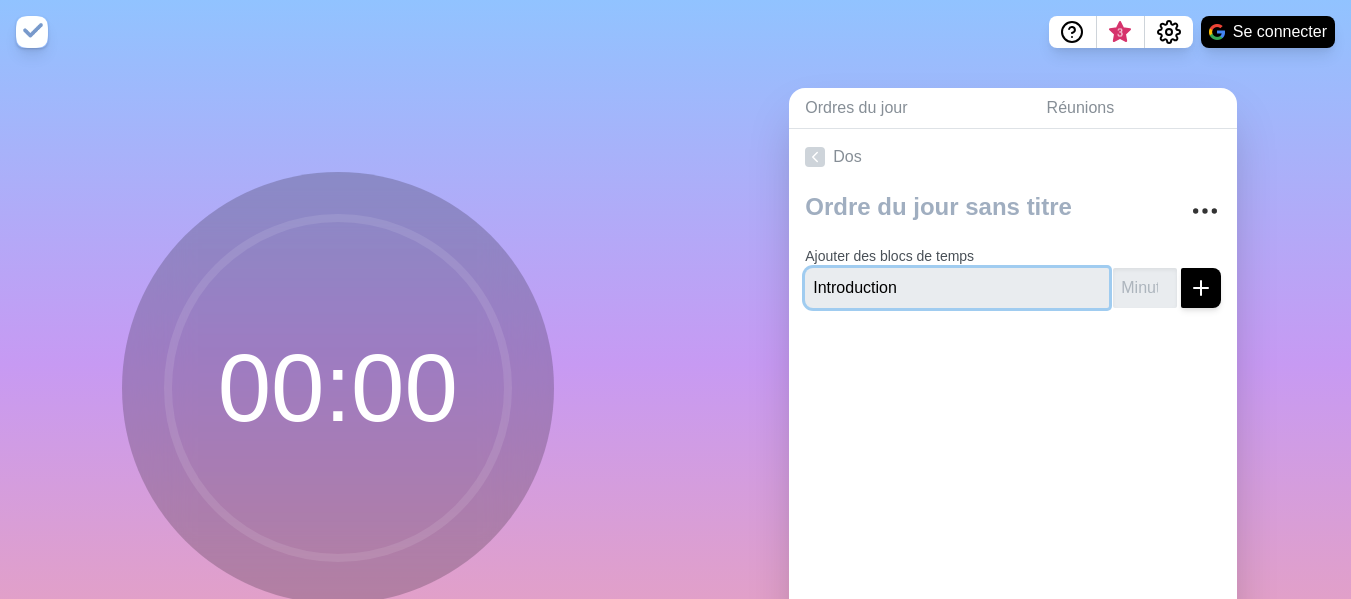 type on "Introduction" 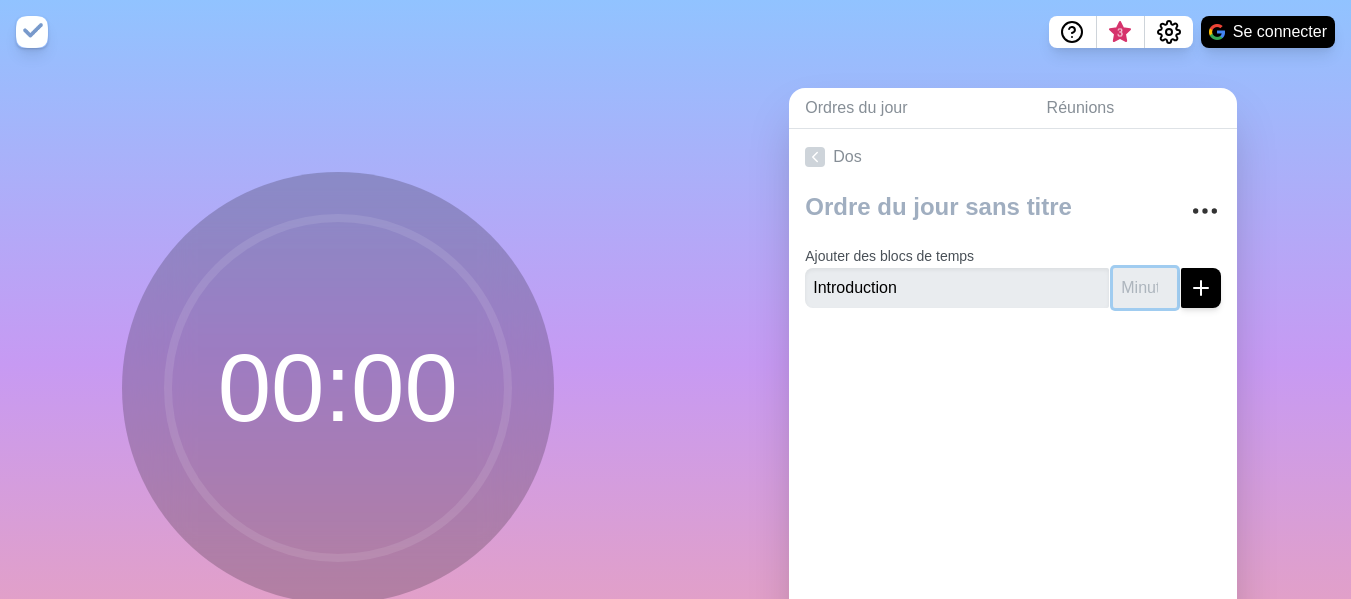click at bounding box center [1145, 288] 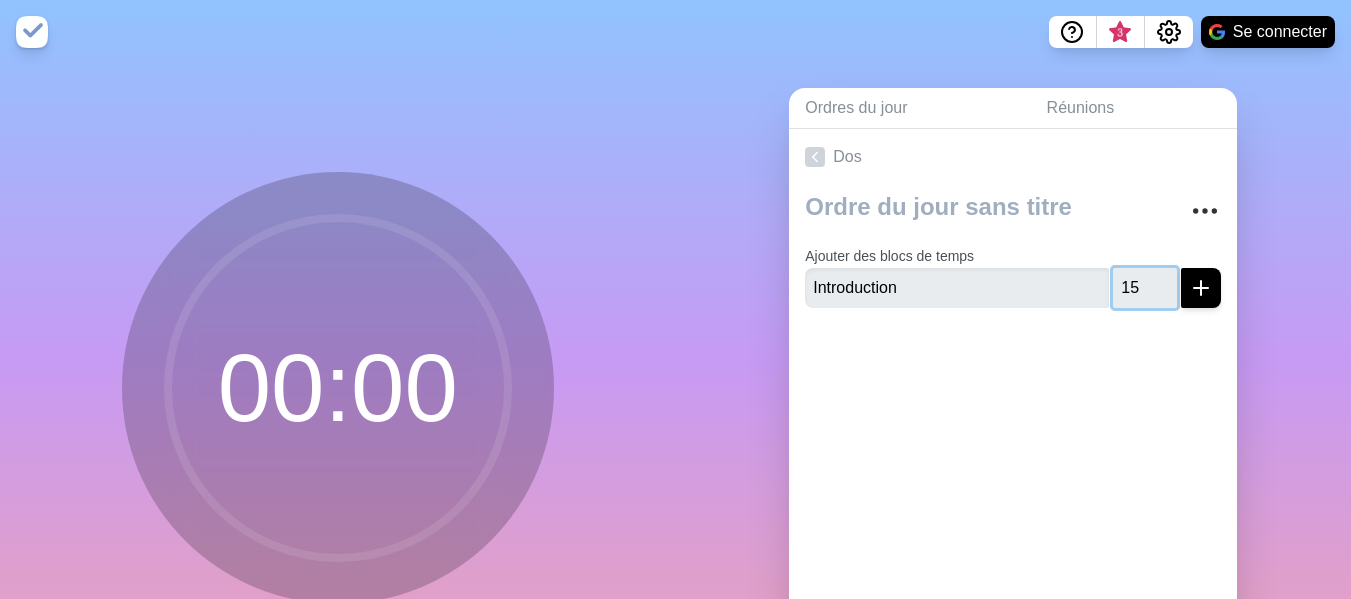 type on "15" 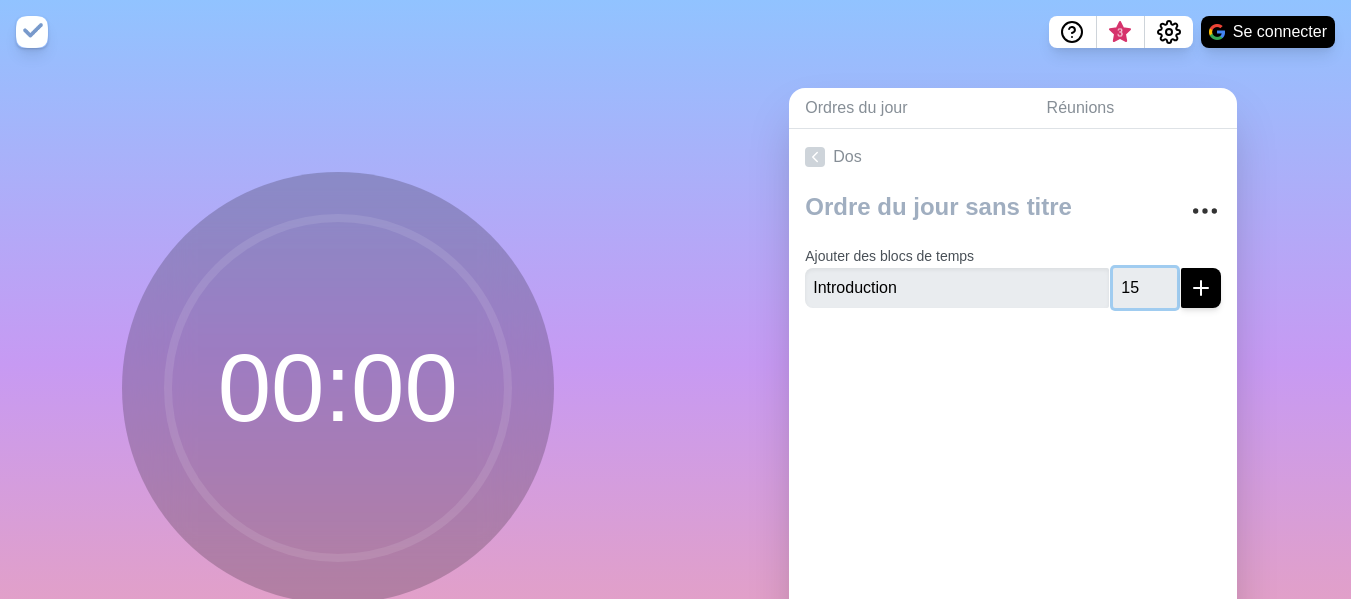 click at bounding box center (1201, 288) 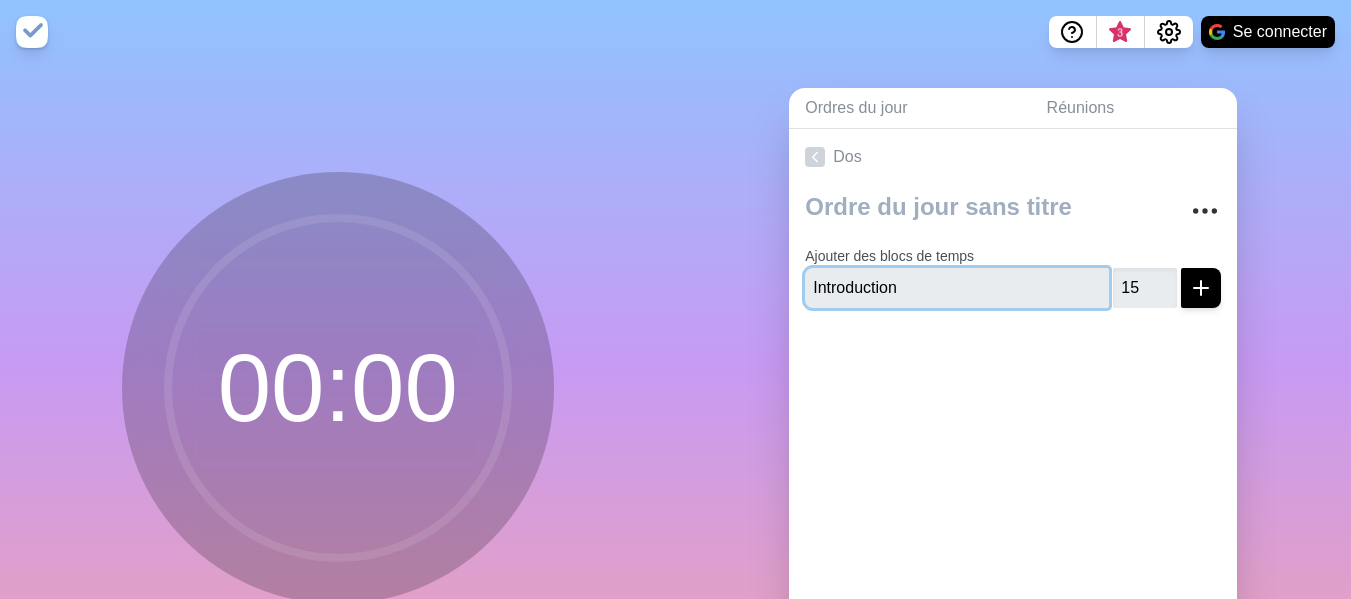 type 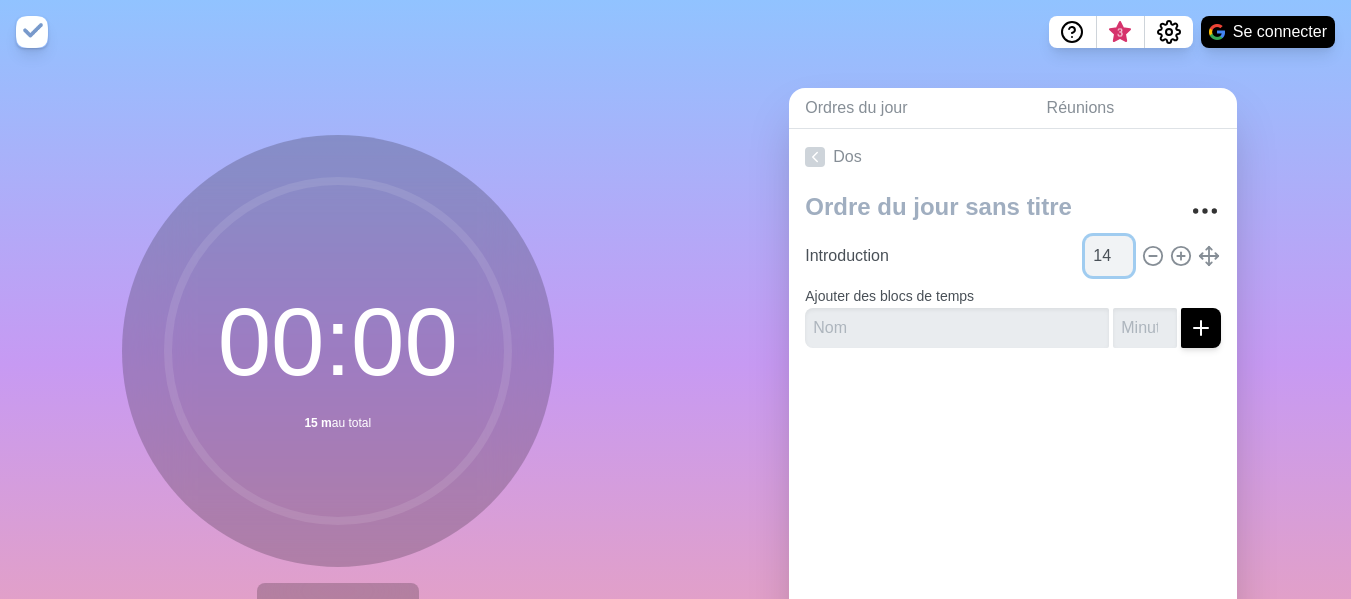 click on "14" at bounding box center (1109, 256) 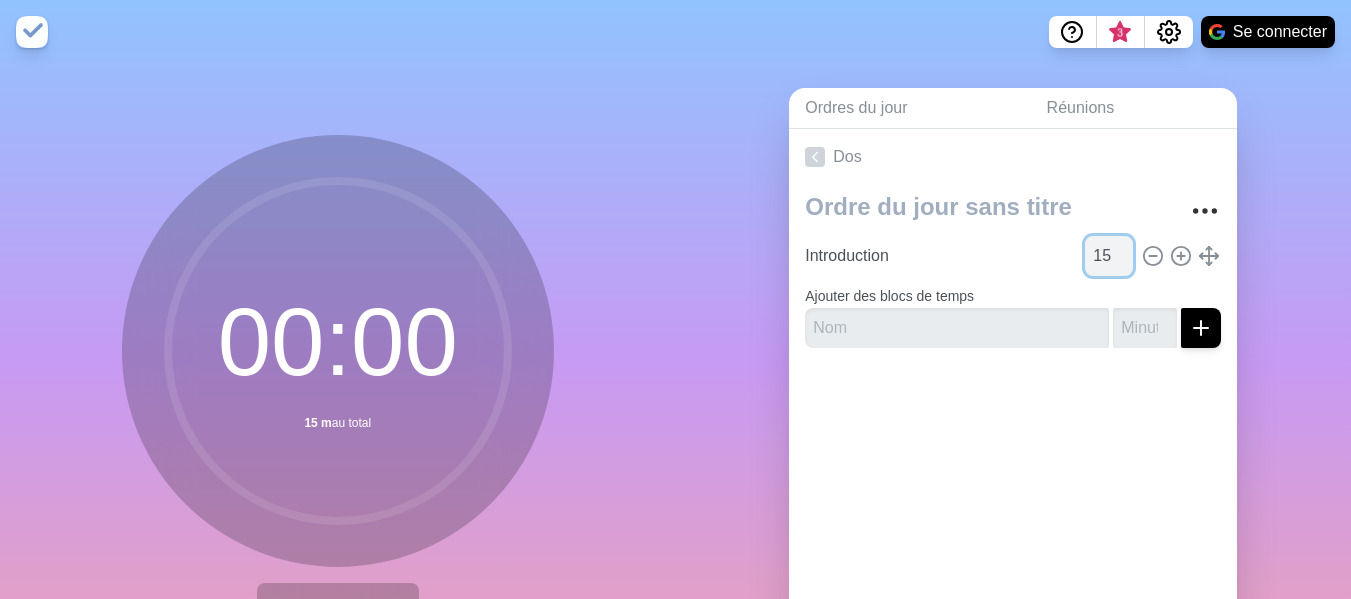 type on "15" 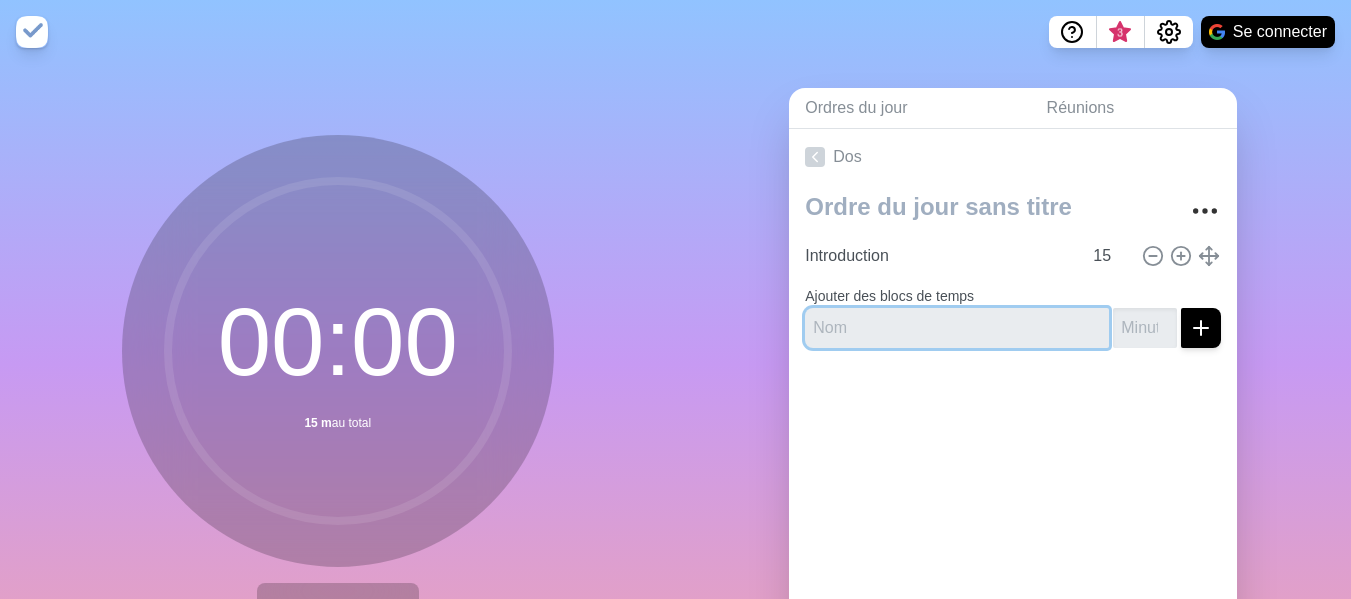 click at bounding box center [957, 328] 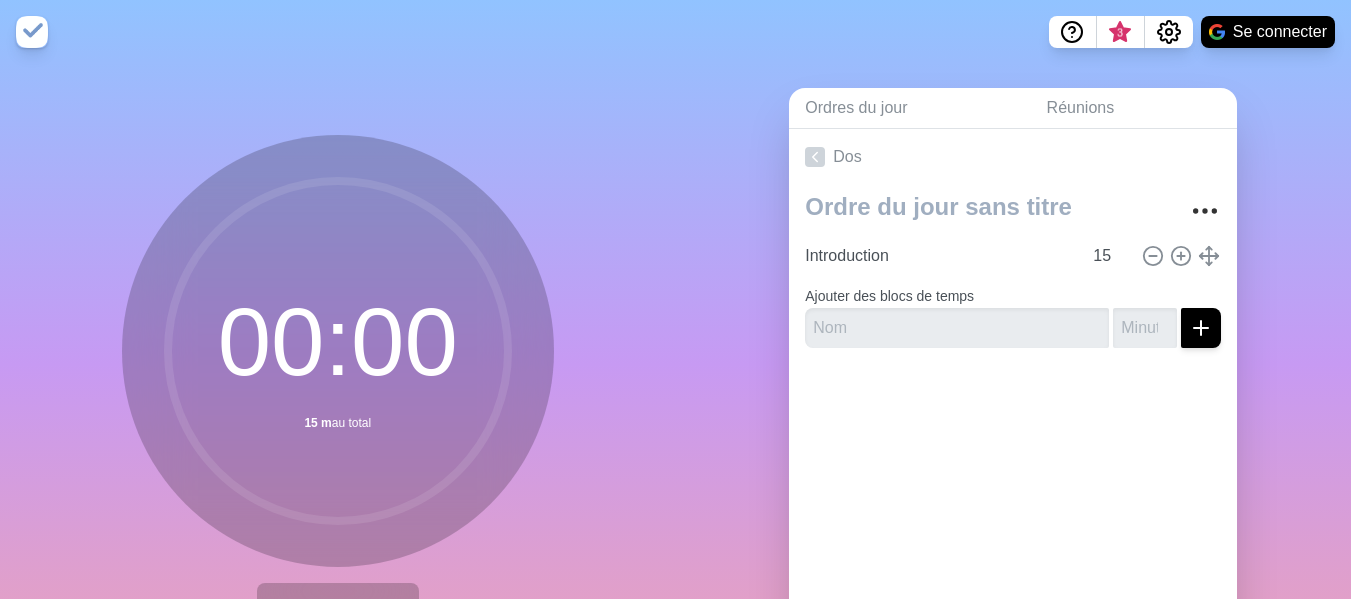 click on "Ajouter des blocs de temps" at bounding box center (1013, 312) 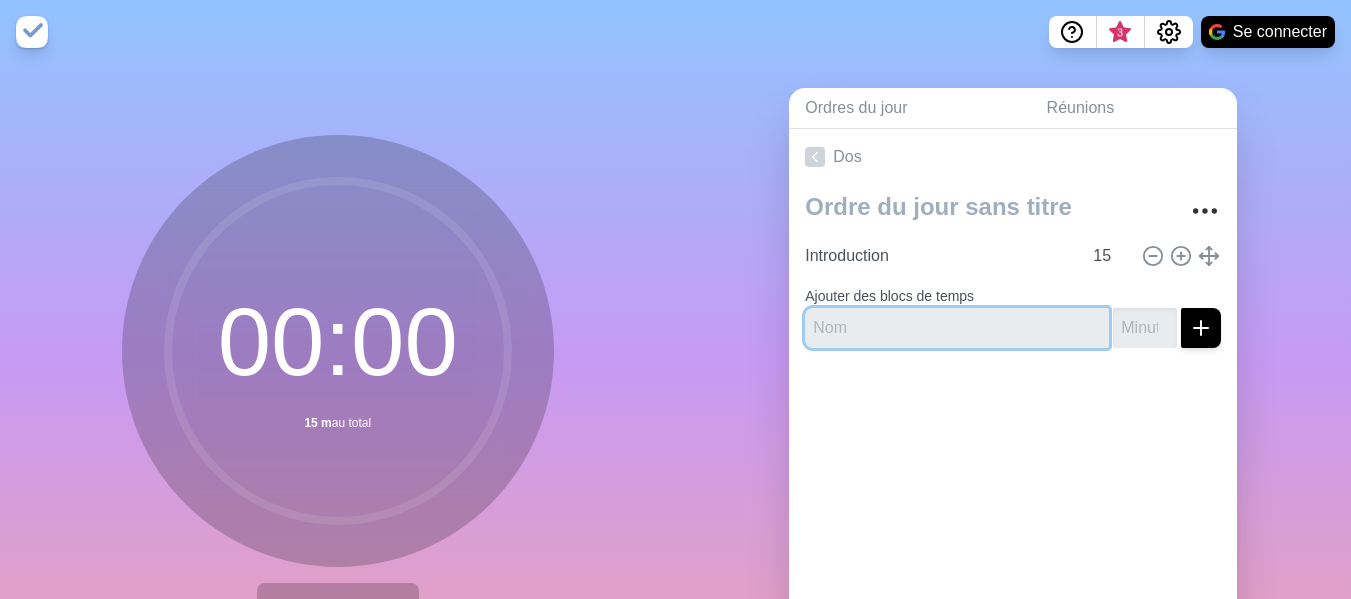 click at bounding box center [957, 328] 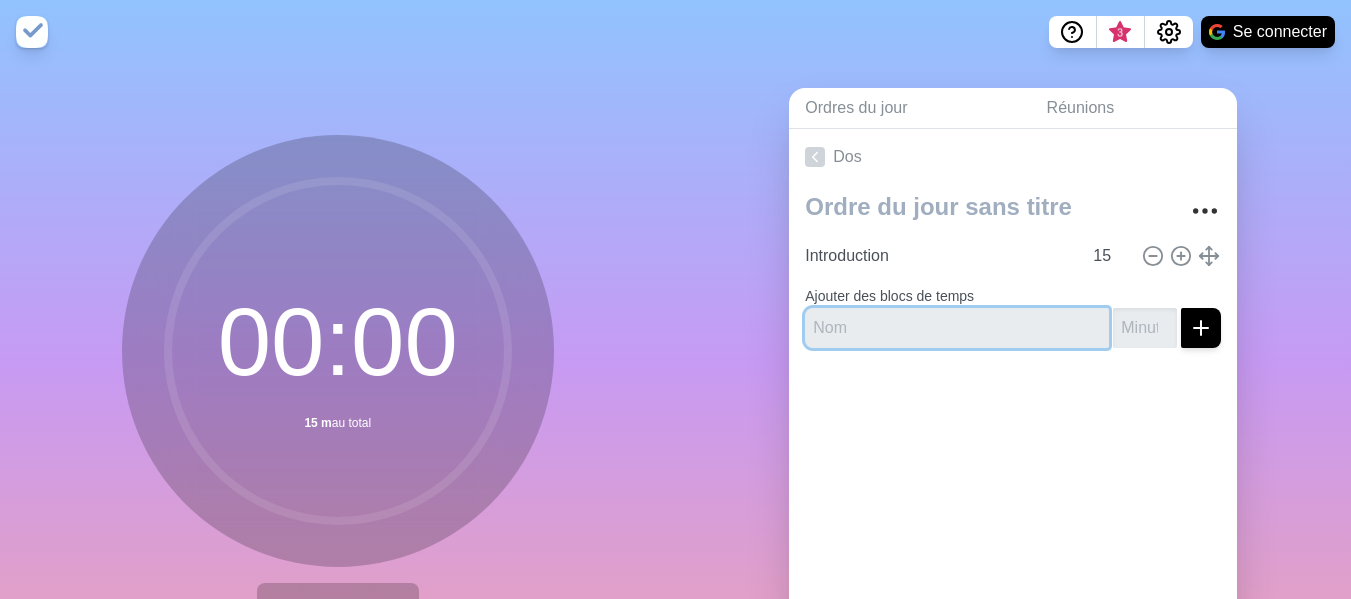 paste on "Nomenclature des Chargés d’Affaires : revue des naming dans le SIRH" 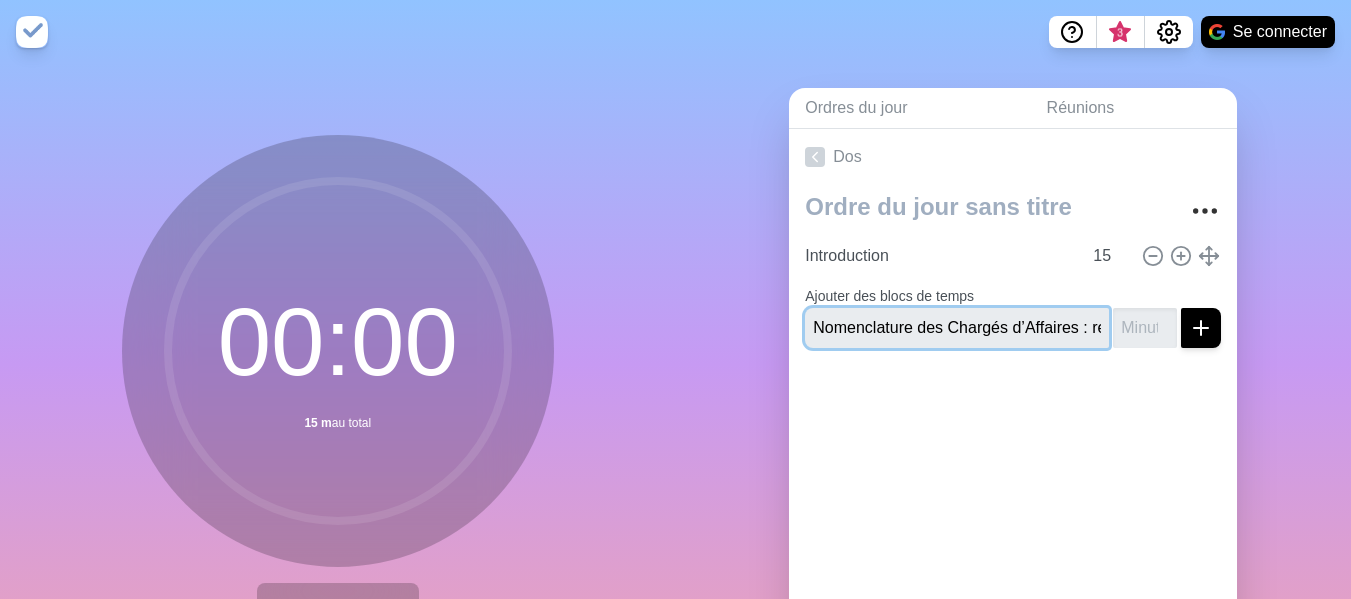 scroll, scrollTop: 0, scrollLeft: 218, axis: horizontal 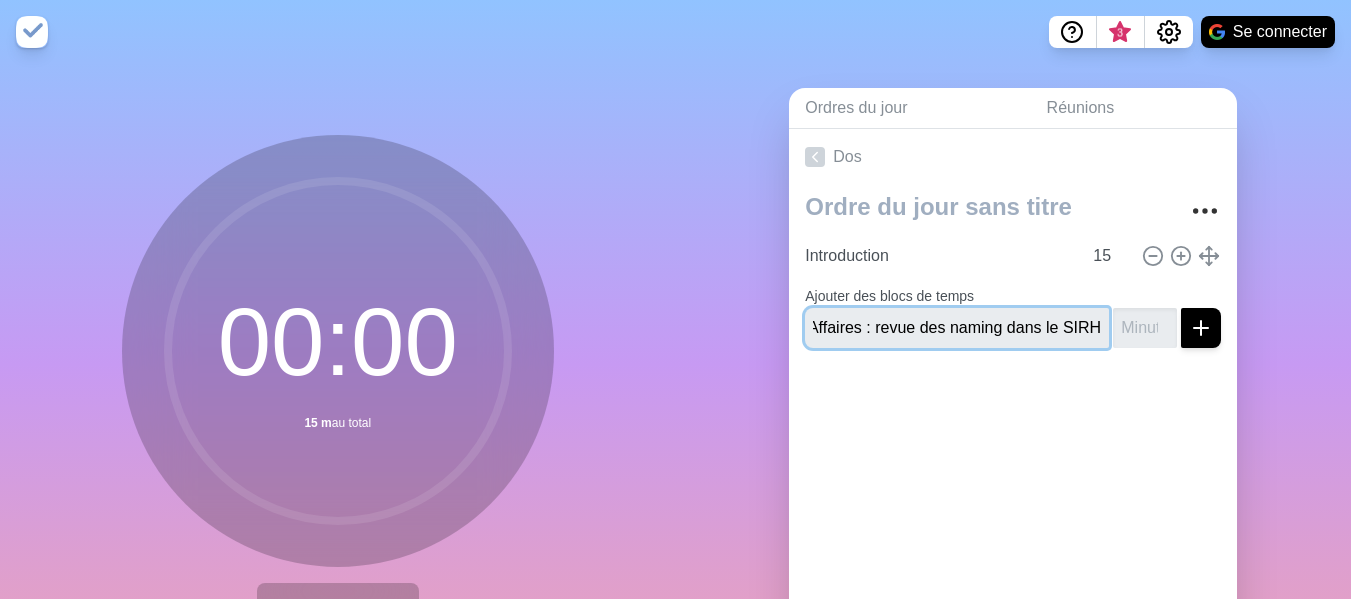click on "Nomenclature des Chargés d’Affaires : revue des naming dans le SIRH" at bounding box center (957, 328) 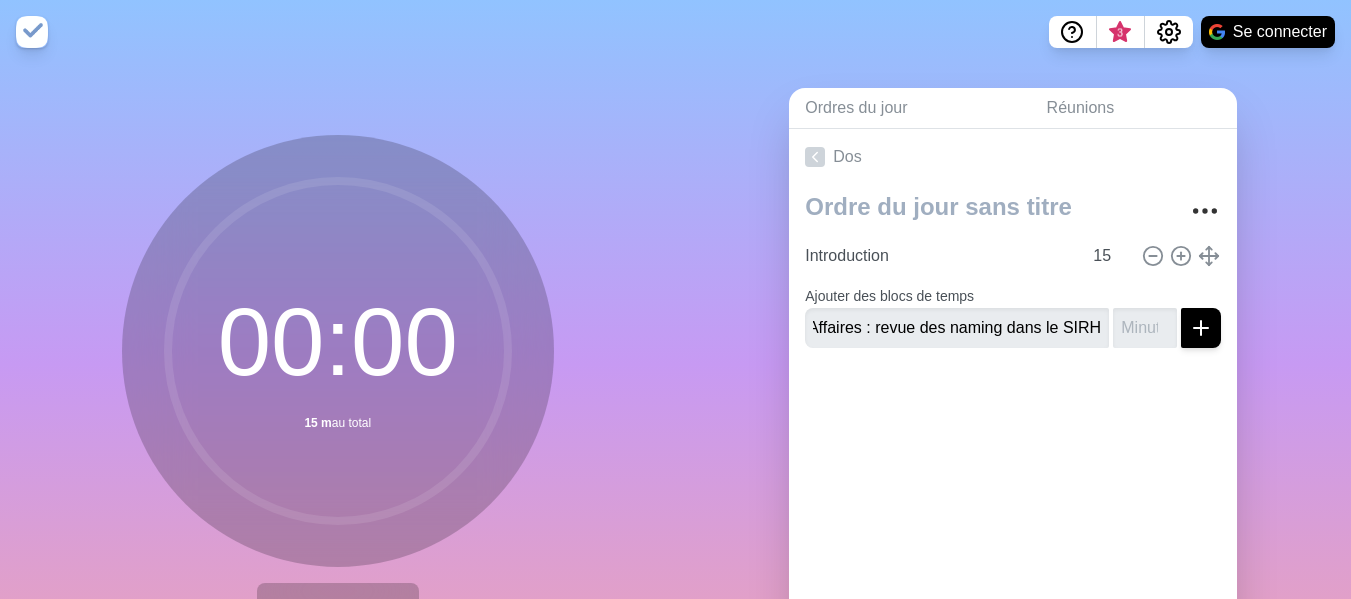 scroll, scrollTop: 0, scrollLeft: 0, axis: both 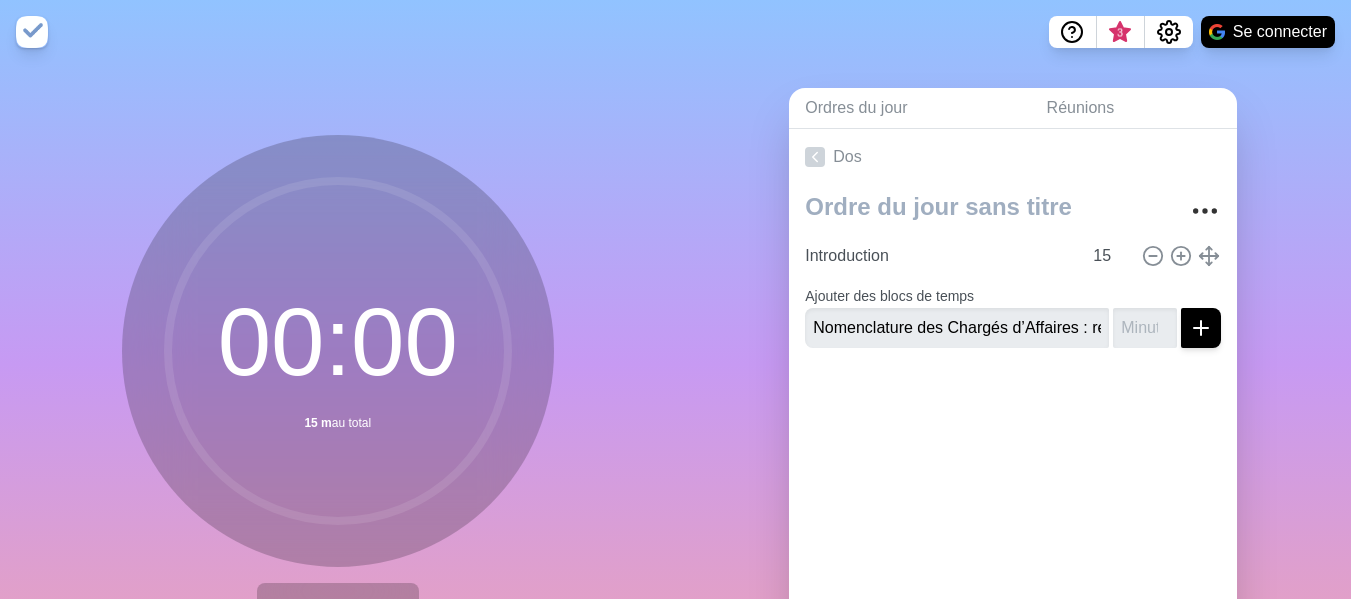 drag, startPoint x: 974, startPoint y: 331, endPoint x: 946, endPoint y: 358, distance: 38.8973 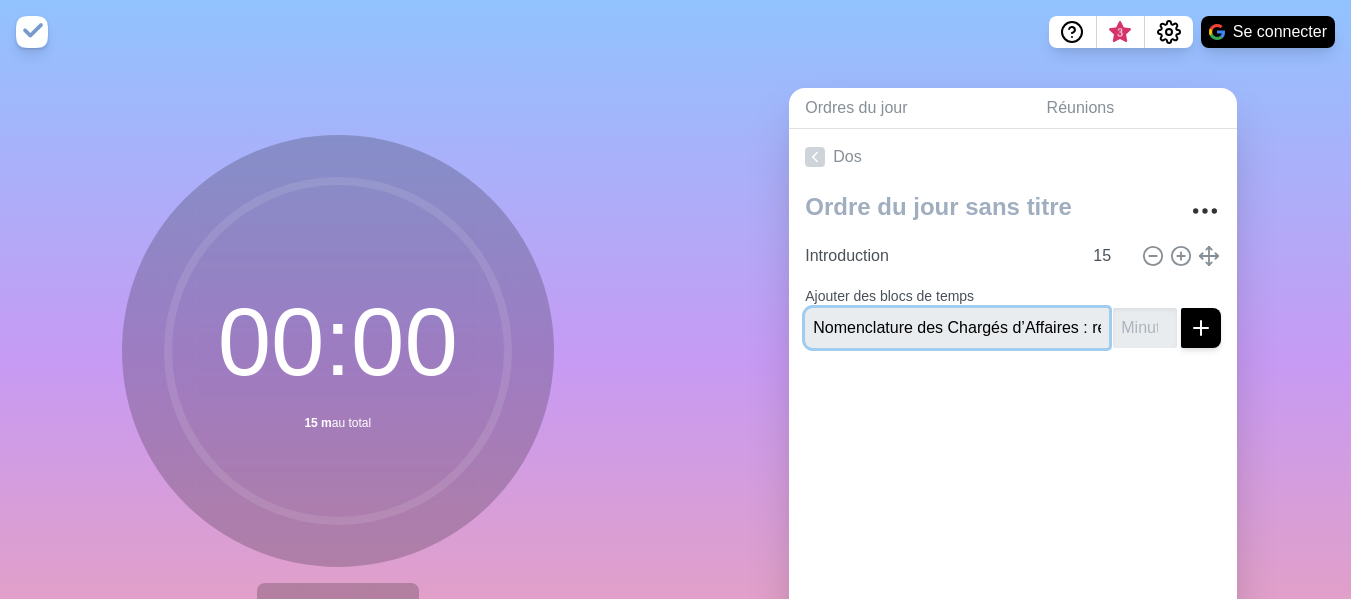 click on "Nomenclature des Chargés d’Affaires : revue des naming dans le SIRH" at bounding box center [957, 328] 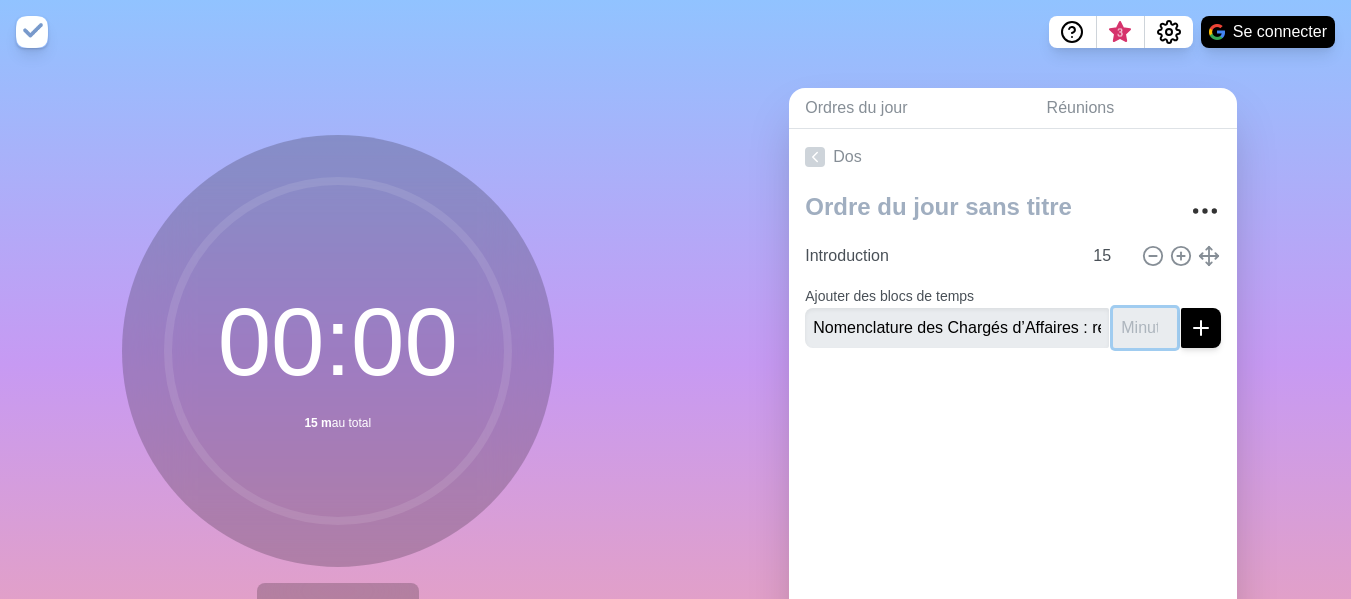 click at bounding box center [1145, 328] 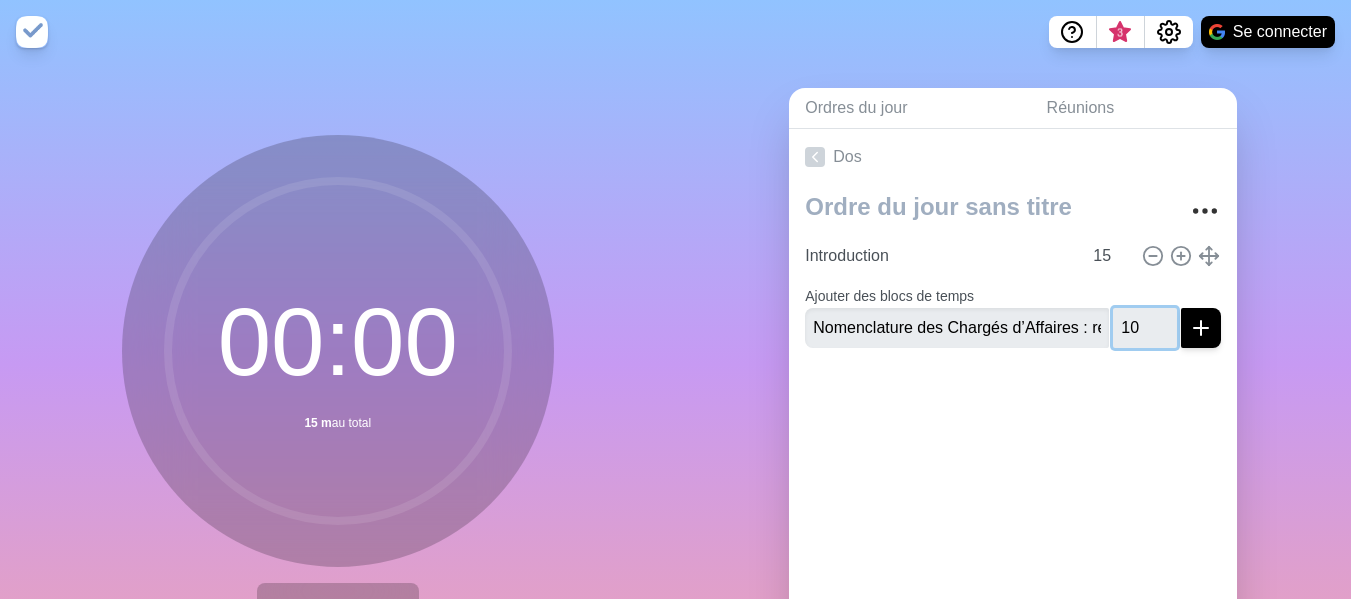 type on "10" 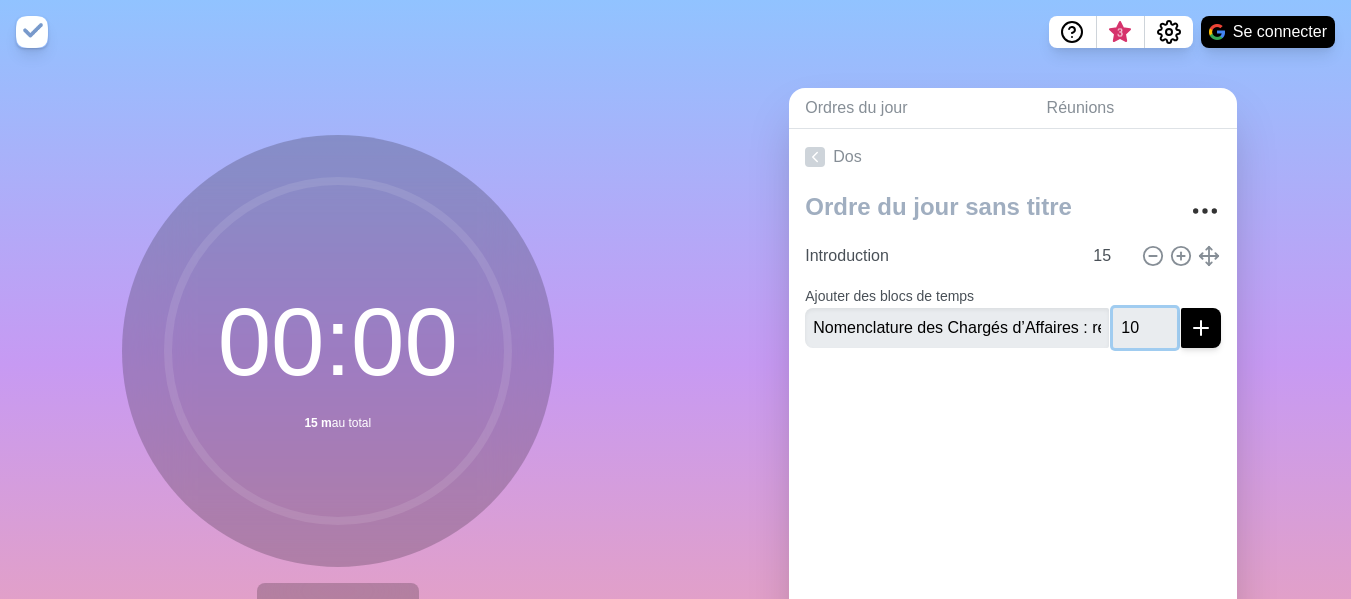 click at bounding box center [1201, 328] 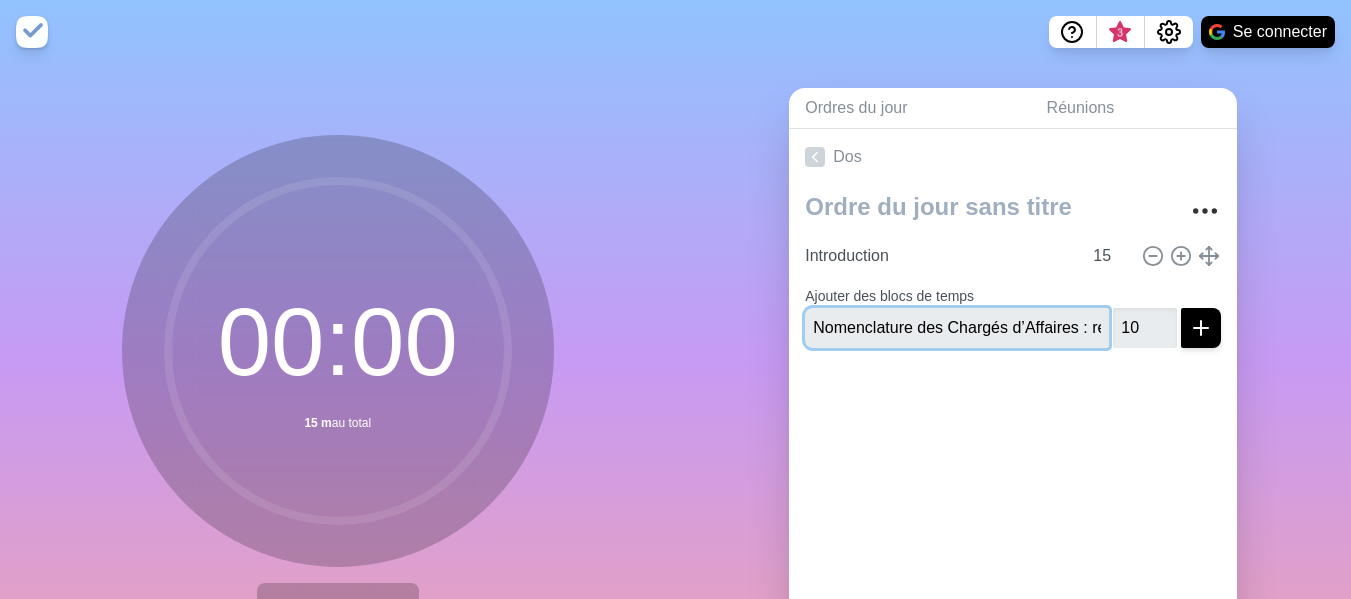 type 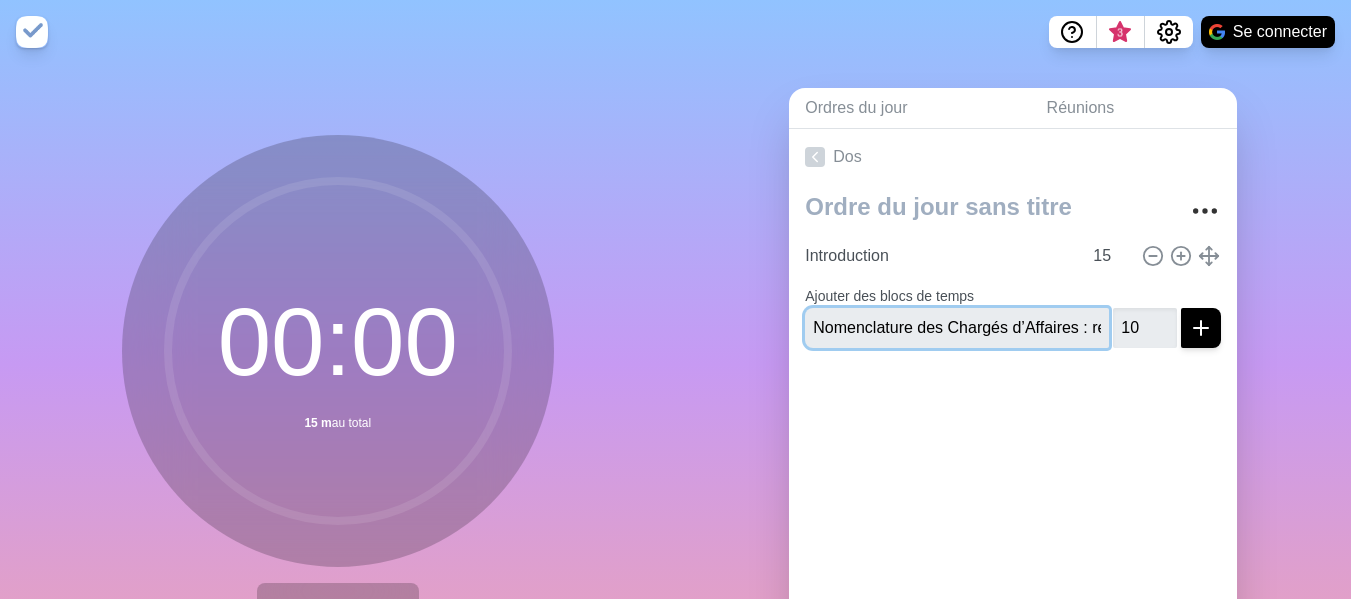type 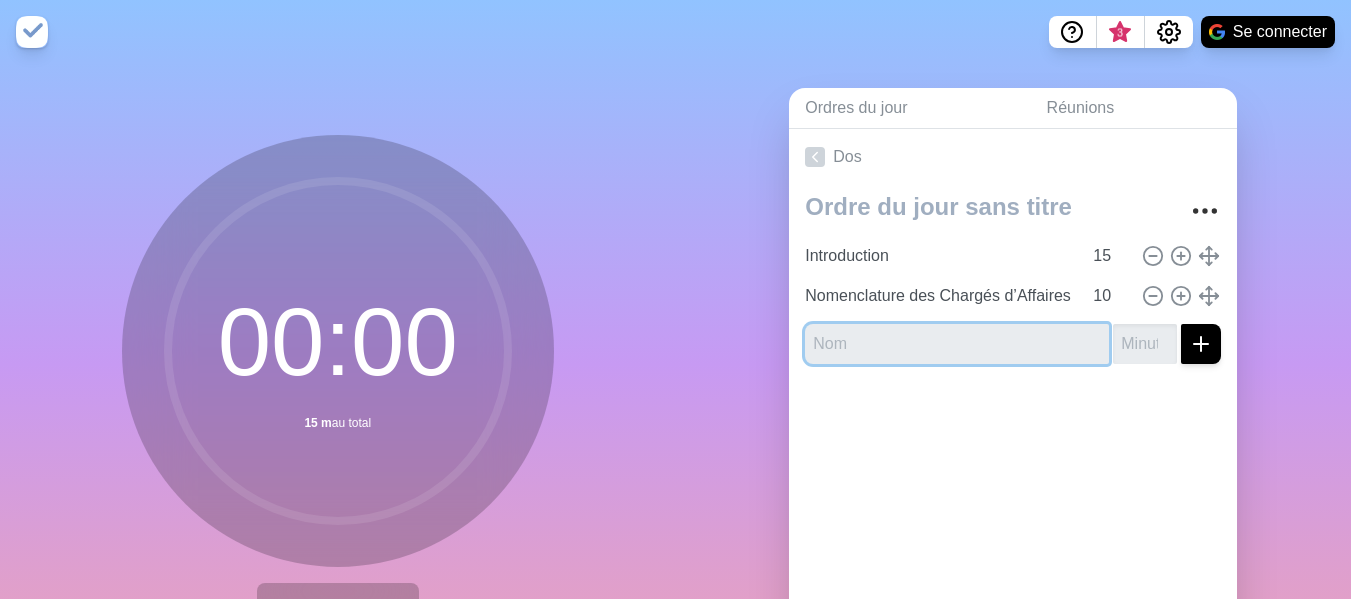 paste on "Présentation du nouveau processus de recrutement" 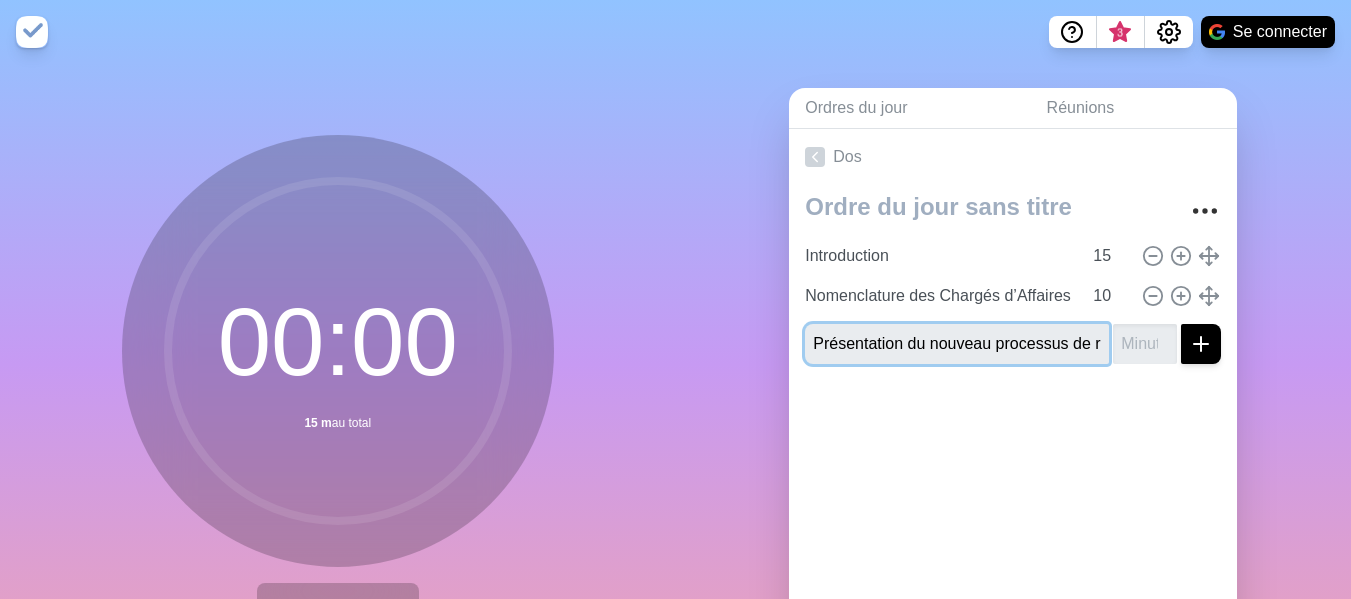 scroll, scrollTop: 0, scrollLeft: 94, axis: horizontal 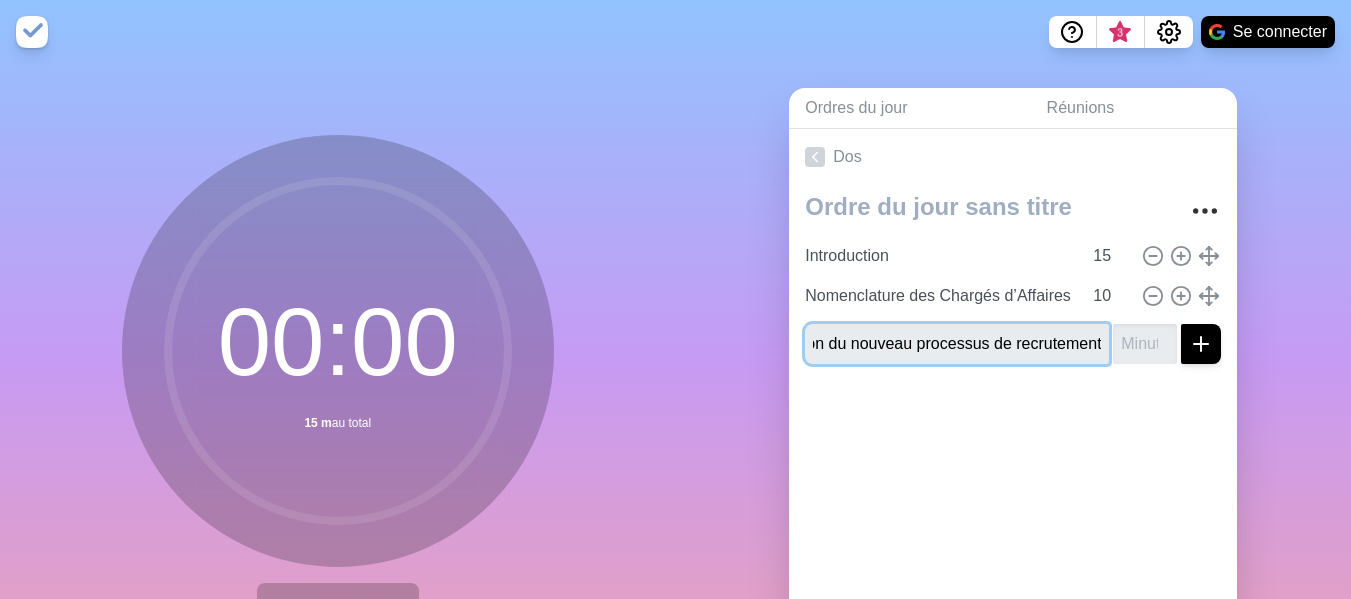 type on "Présentation du nouveau processus de recrutement" 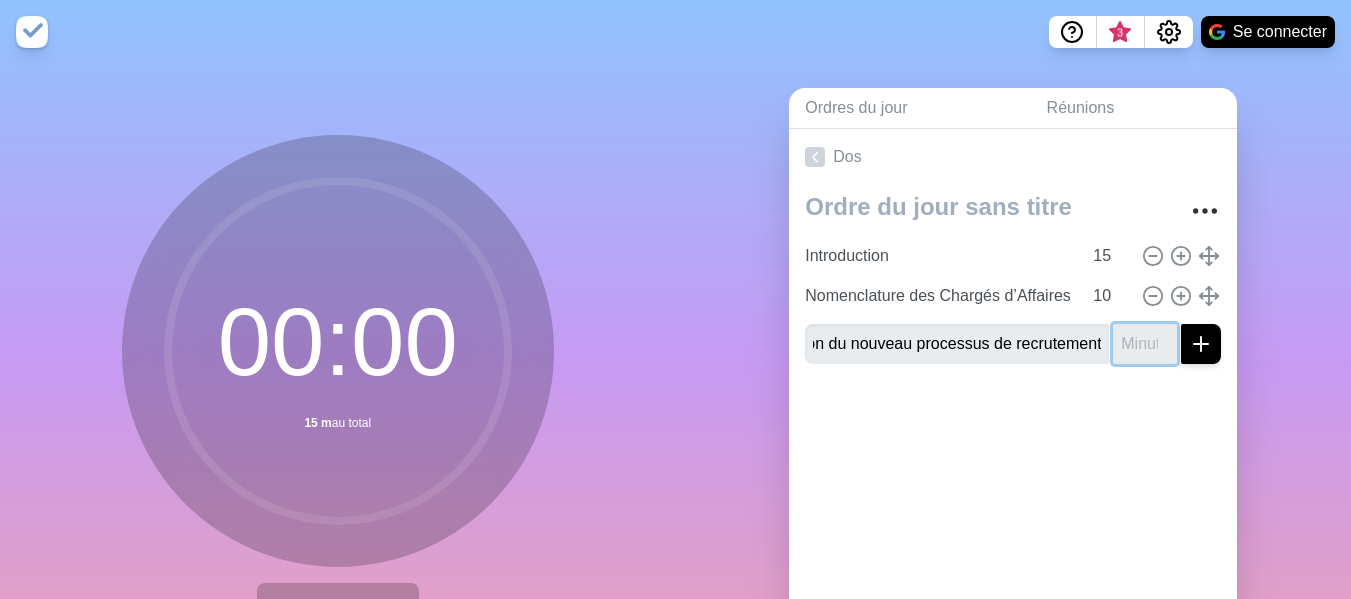 scroll, scrollTop: 0, scrollLeft: 0, axis: both 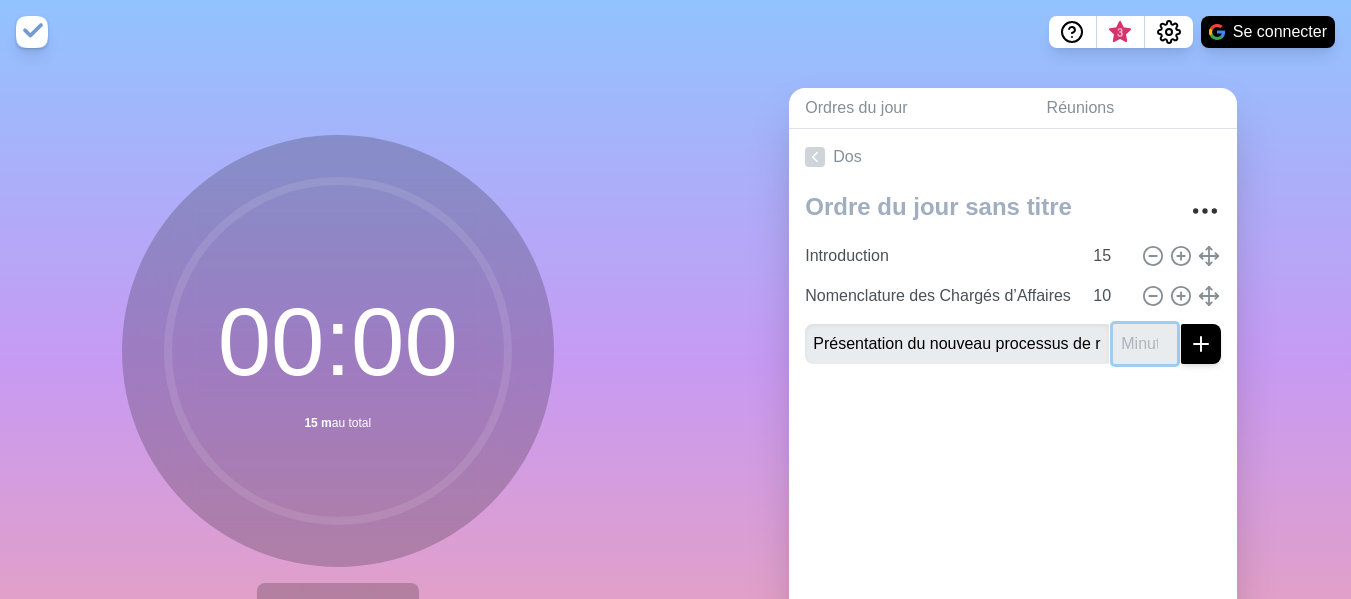 click at bounding box center (1145, 344) 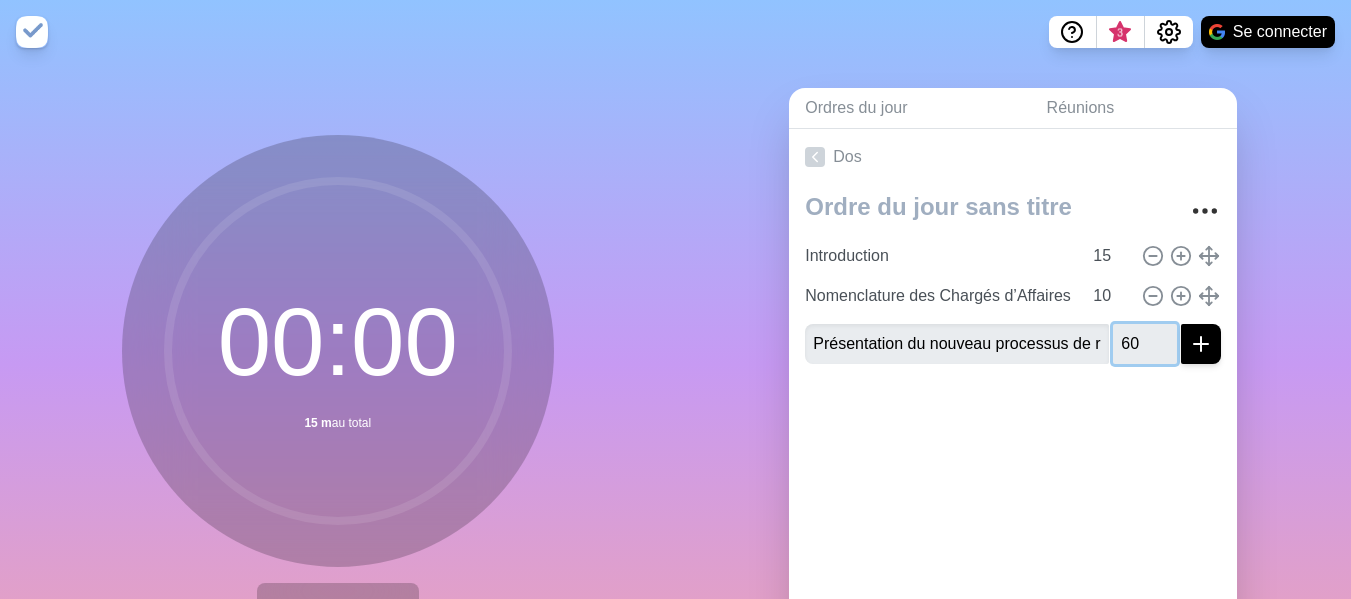 type on "60" 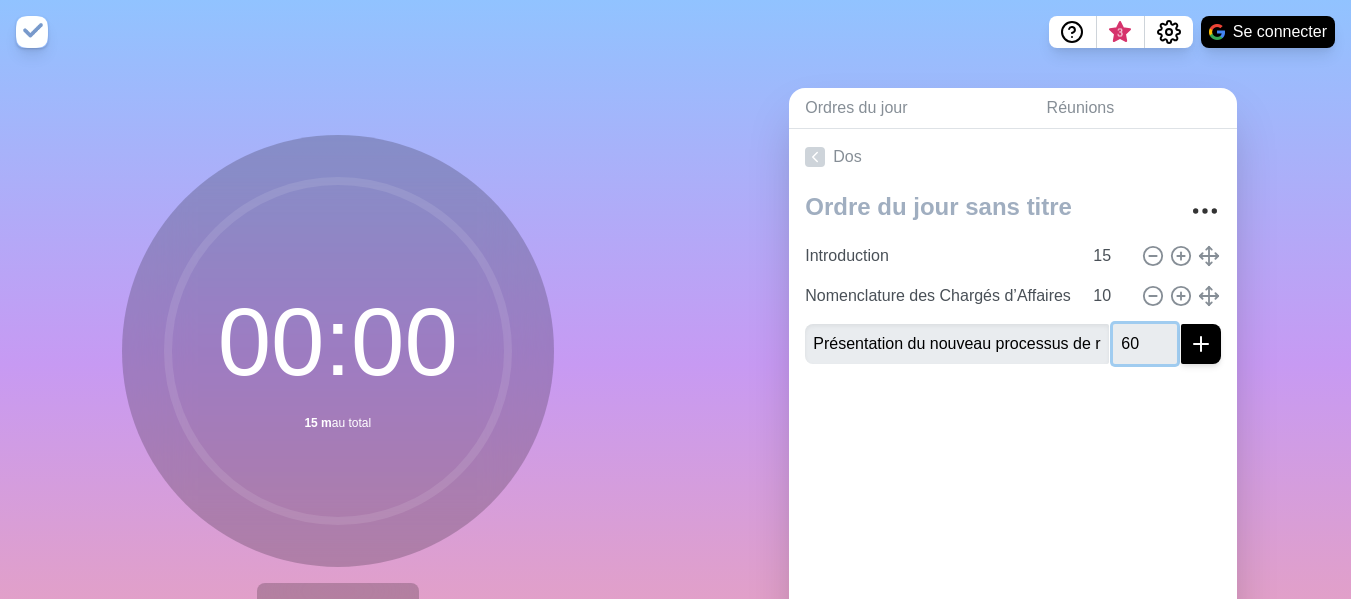 click at bounding box center [1201, 344] 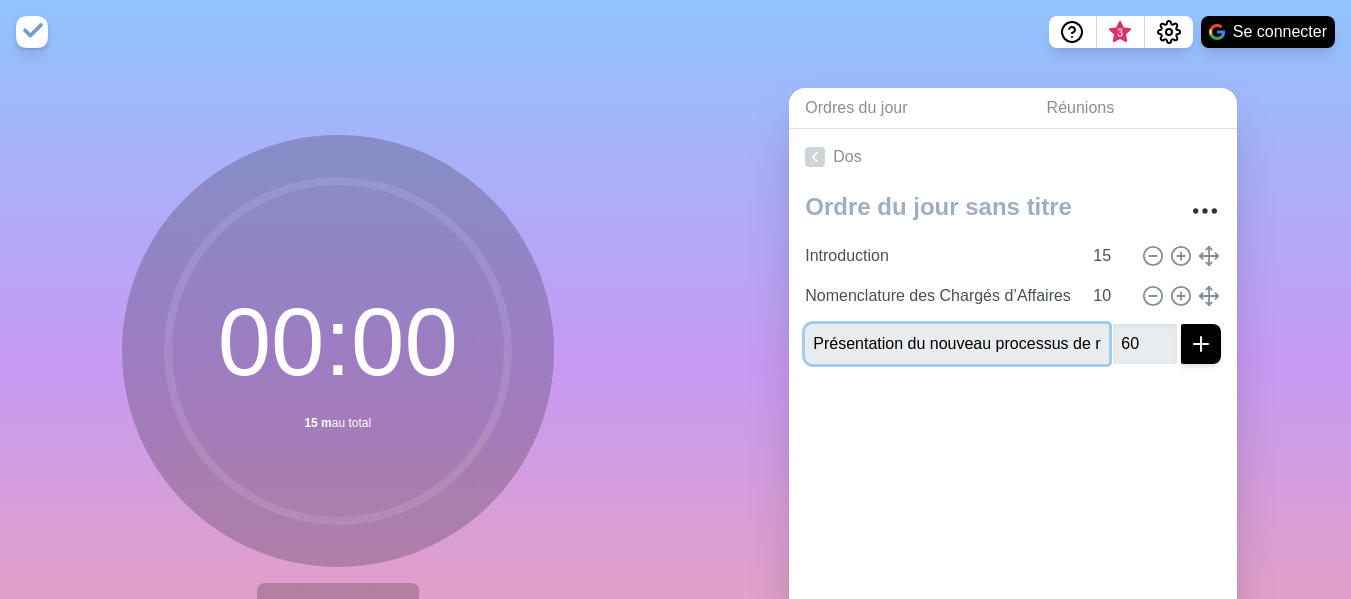 type 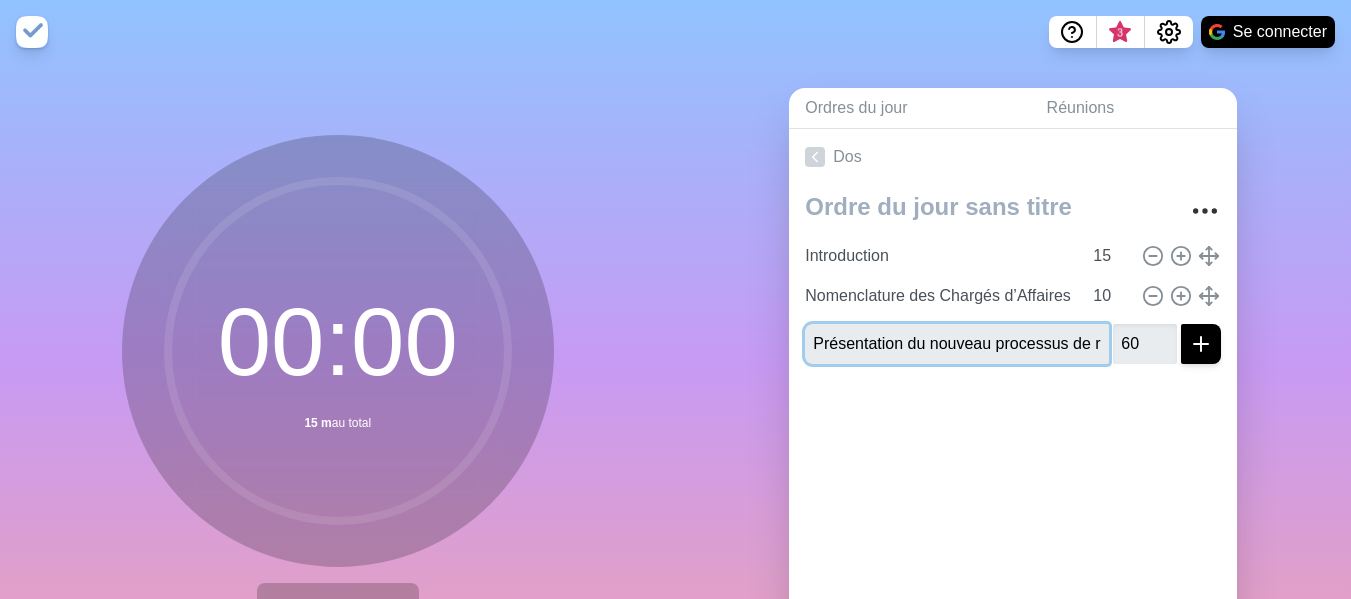 type 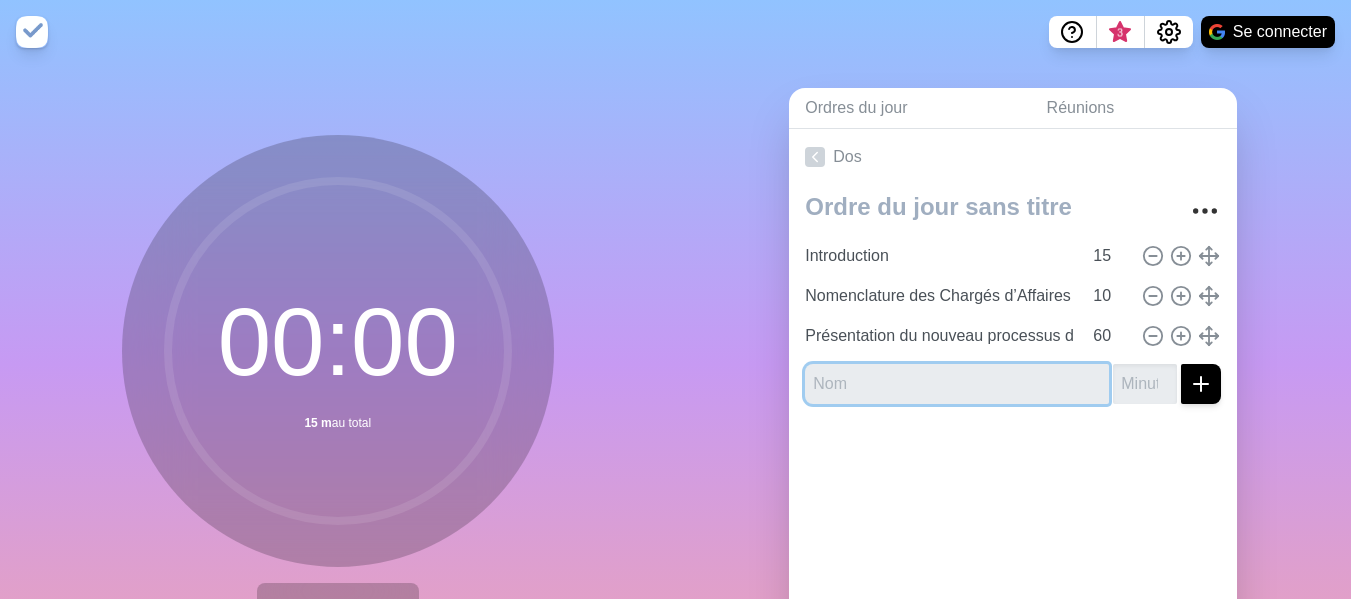 scroll, scrollTop: 0, scrollLeft: 0, axis: both 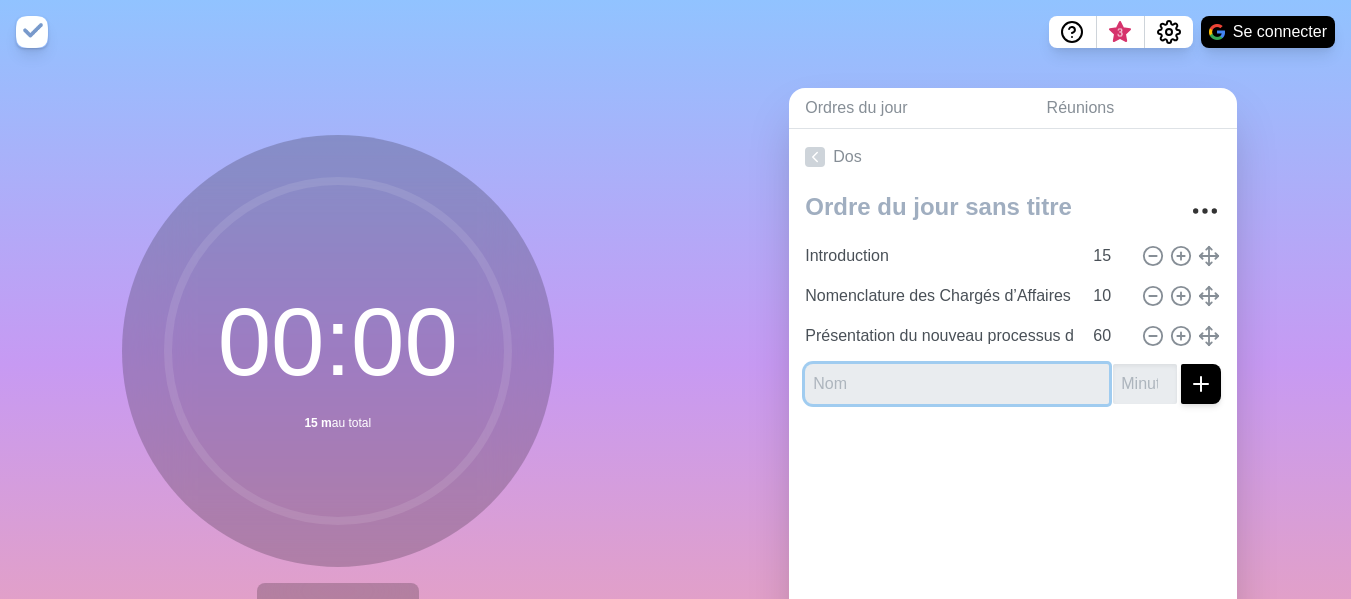 paste on "Orientation et priorités pour le S2" 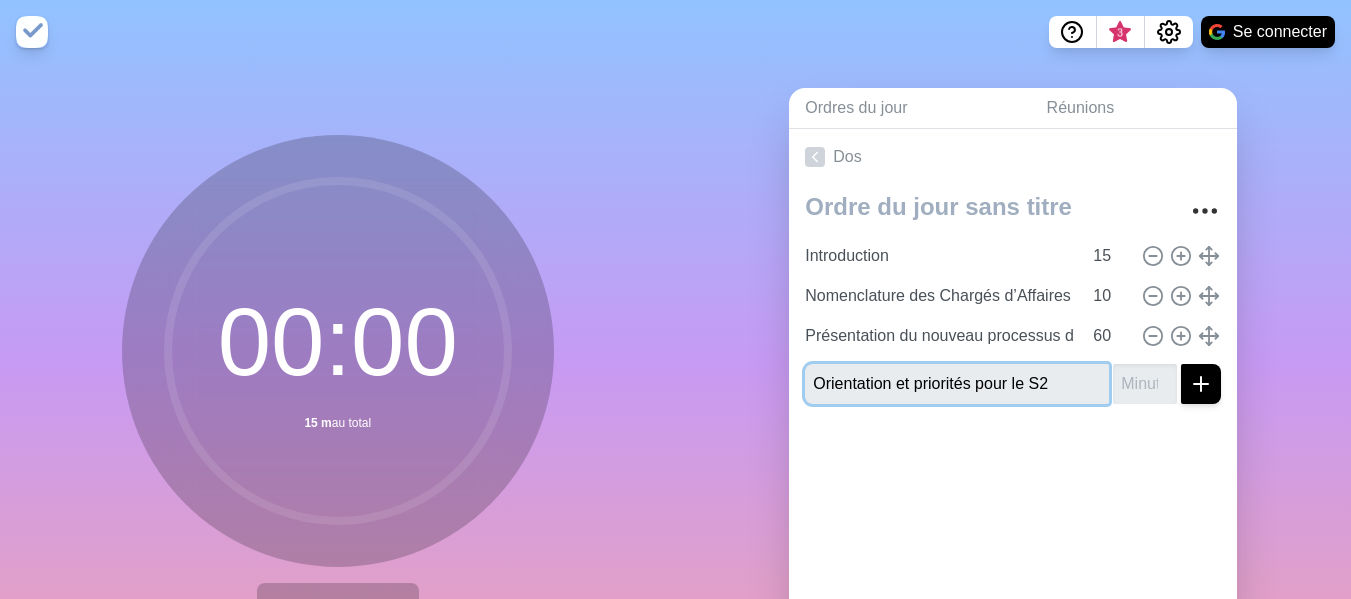 type on "Orientation et priorités pour le S2" 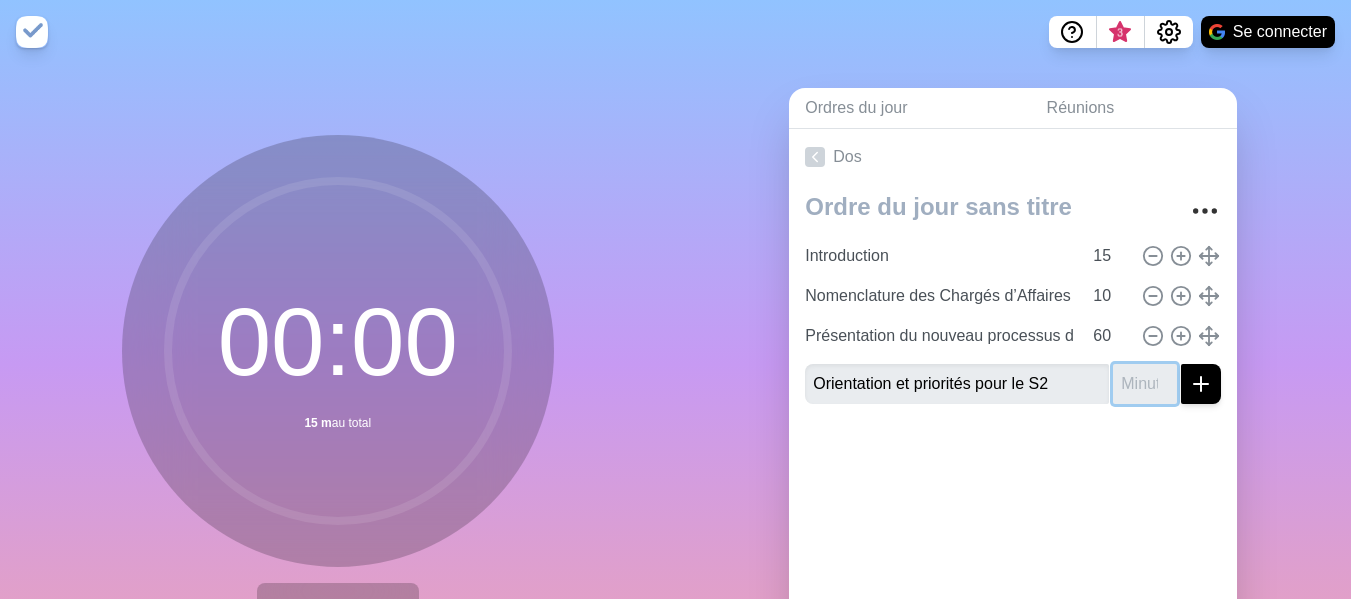 click at bounding box center [1145, 384] 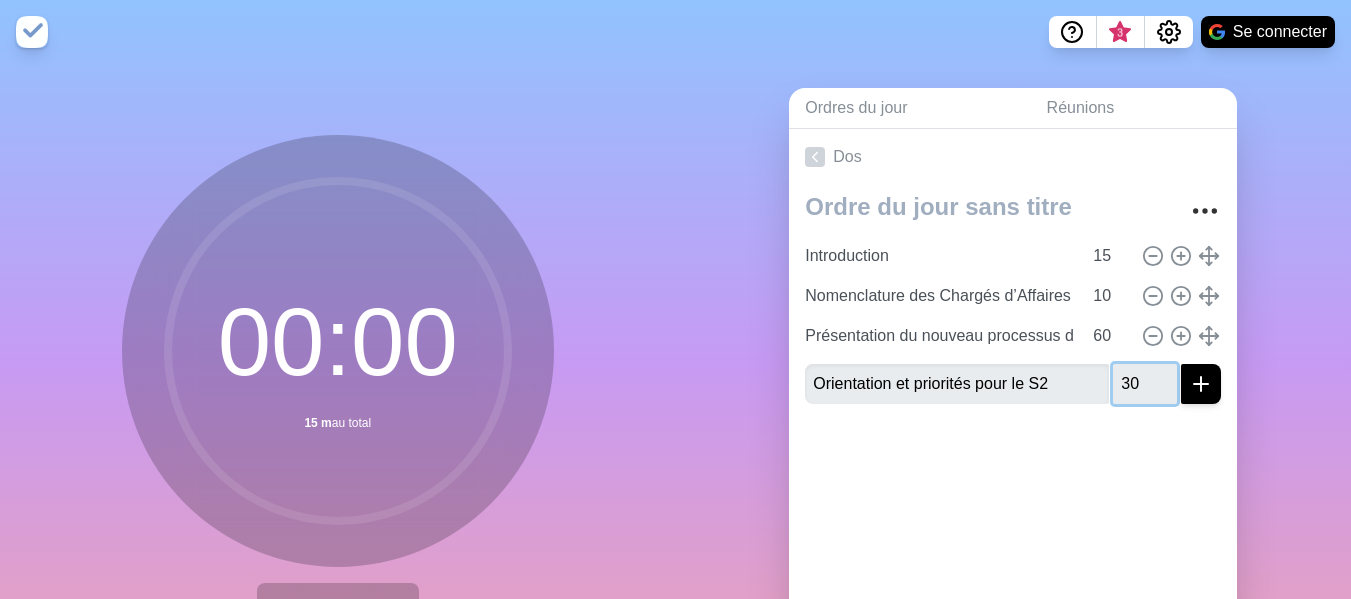 type on "30" 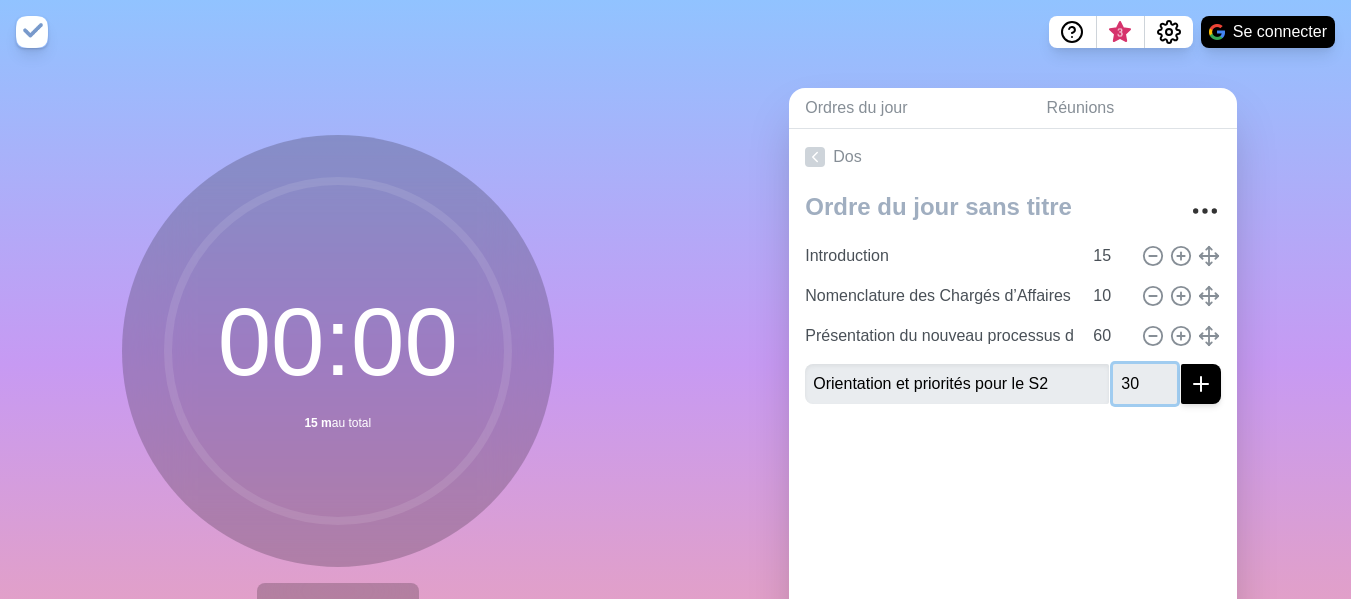 click at bounding box center [1201, 384] 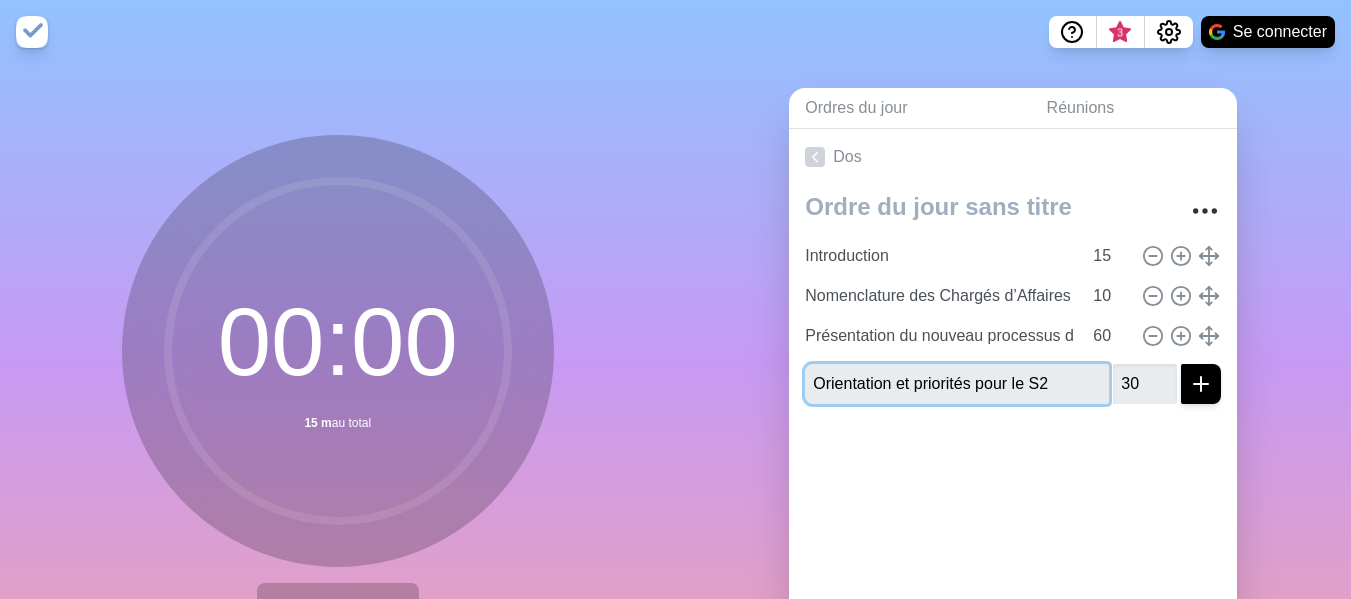 type 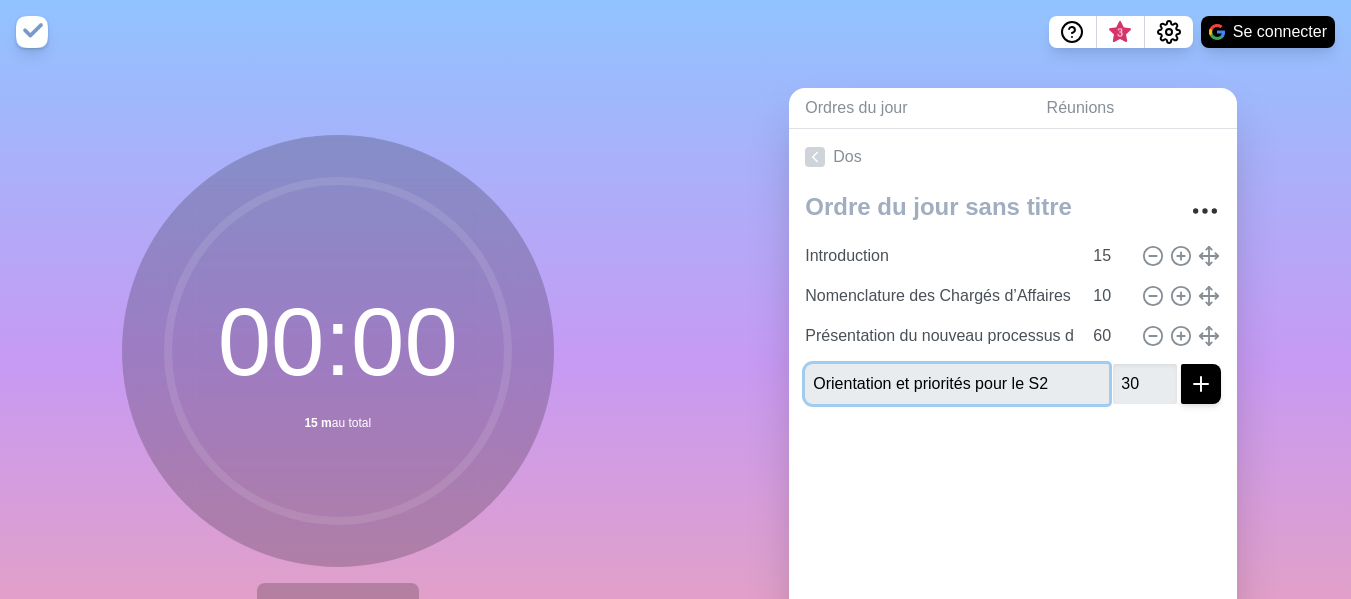 type 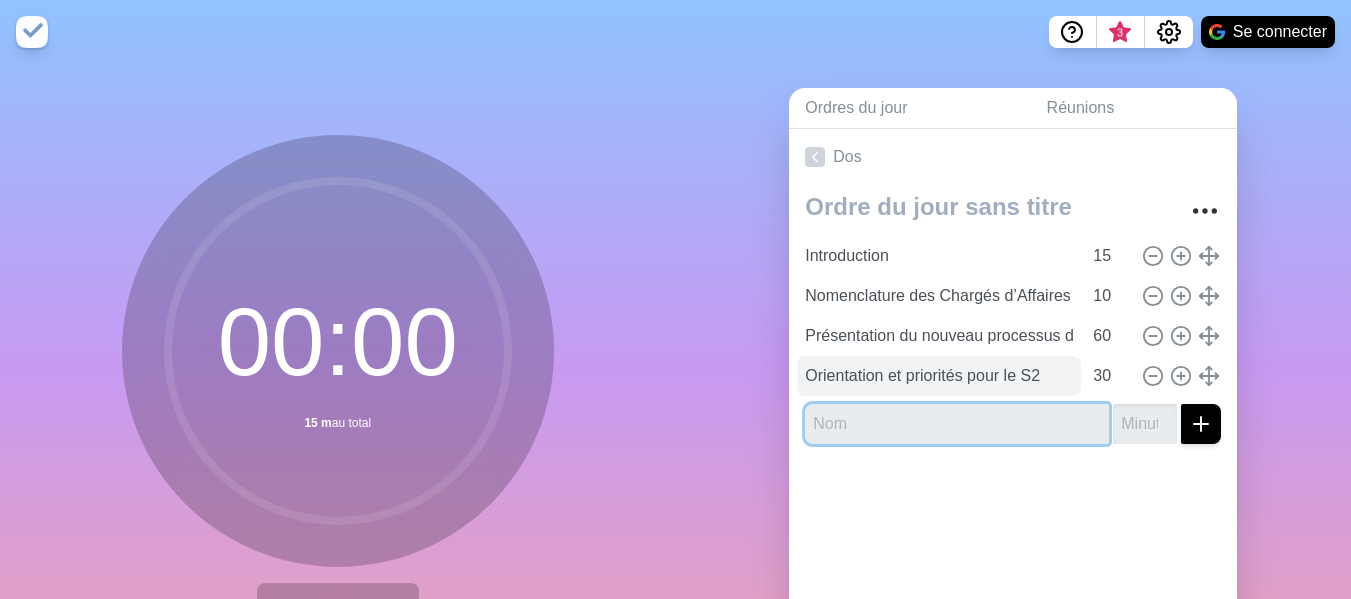 paste on "Clôture de la session" 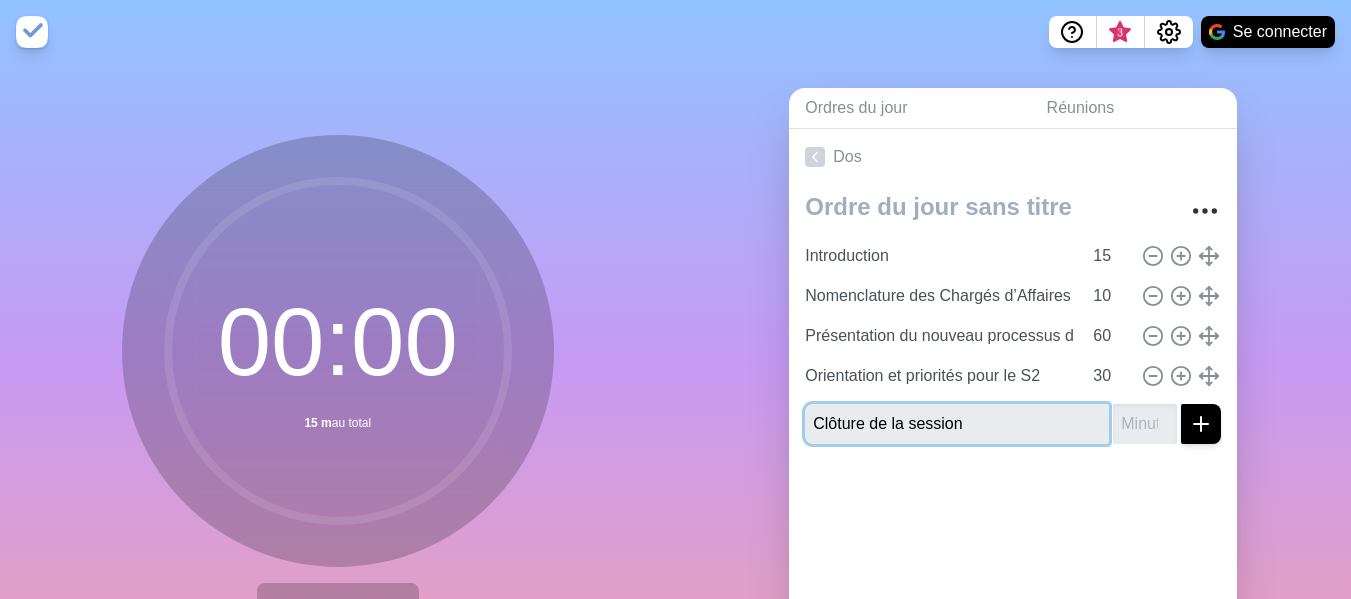 type on "Clôture de la session" 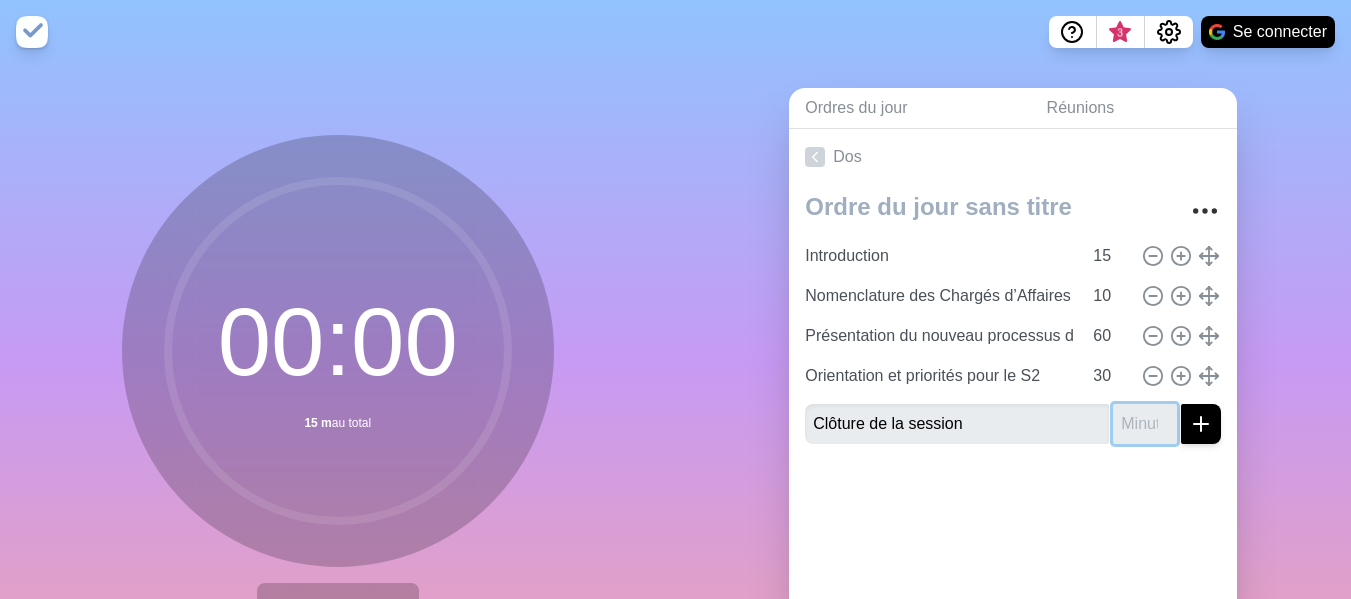 click at bounding box center (1145, 424) 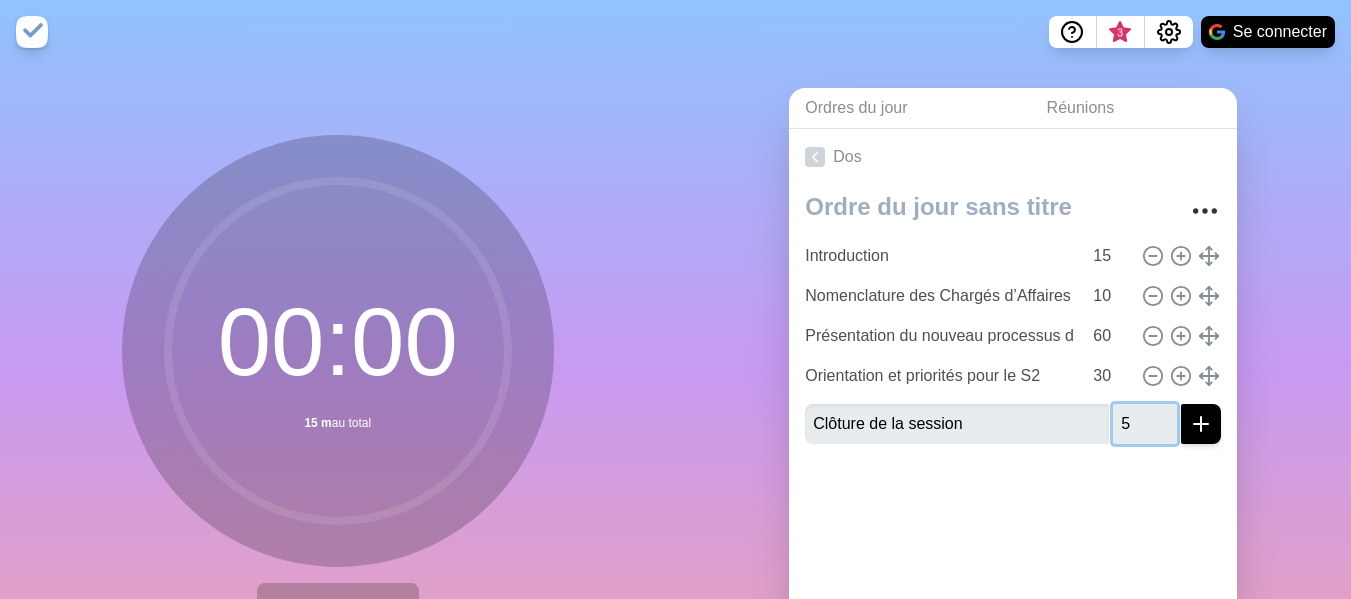 type on "5" 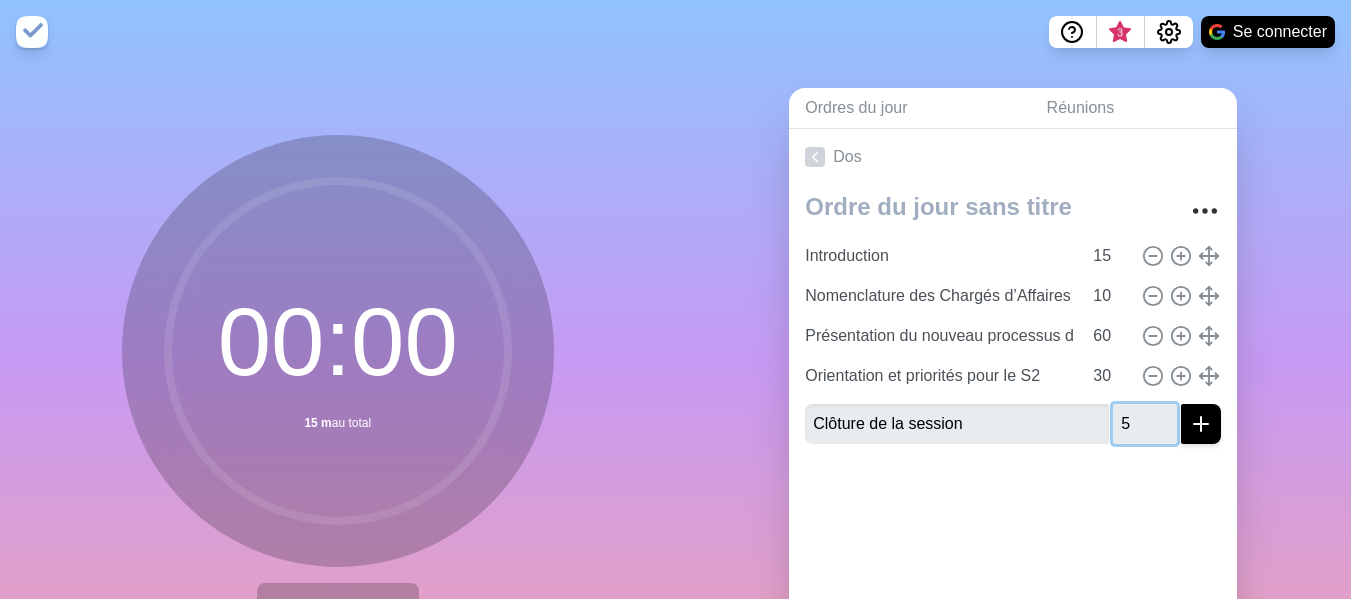 click at bounding box center (1201, 424) 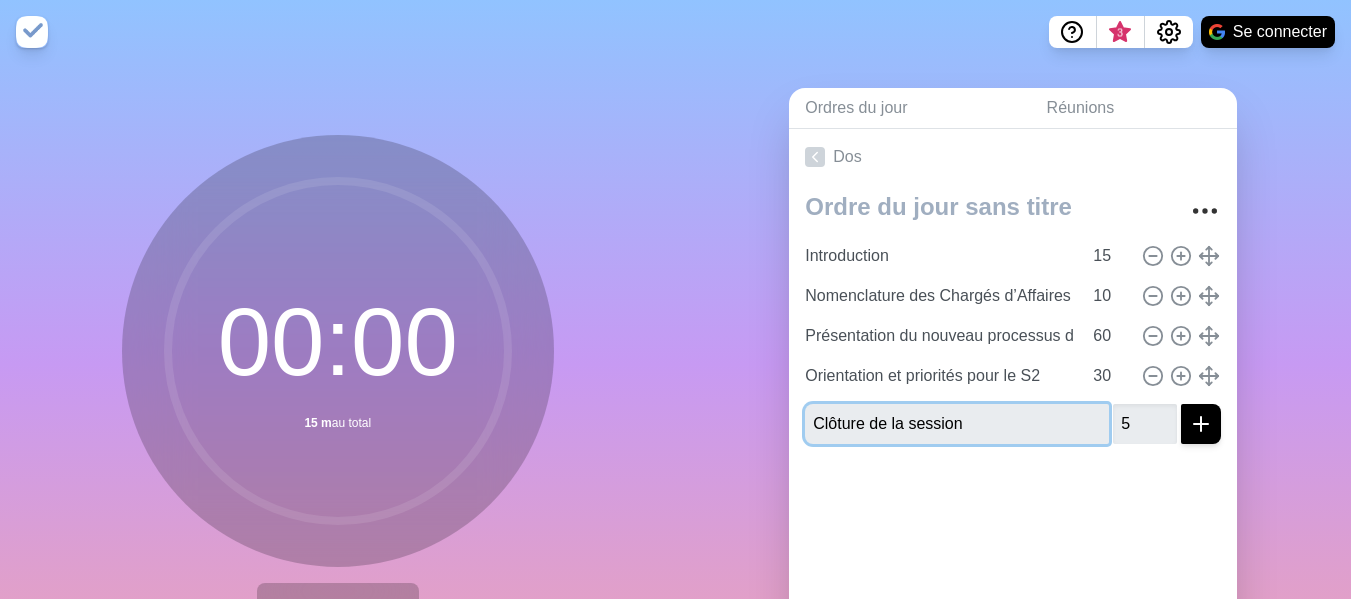 type 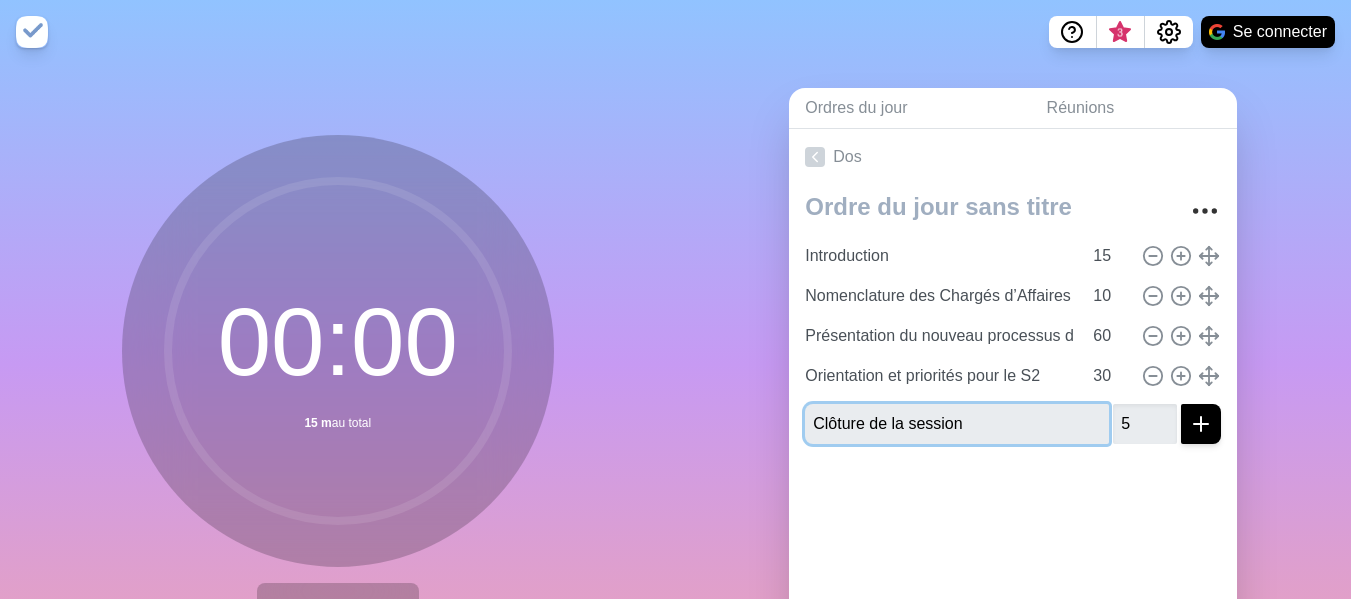 type 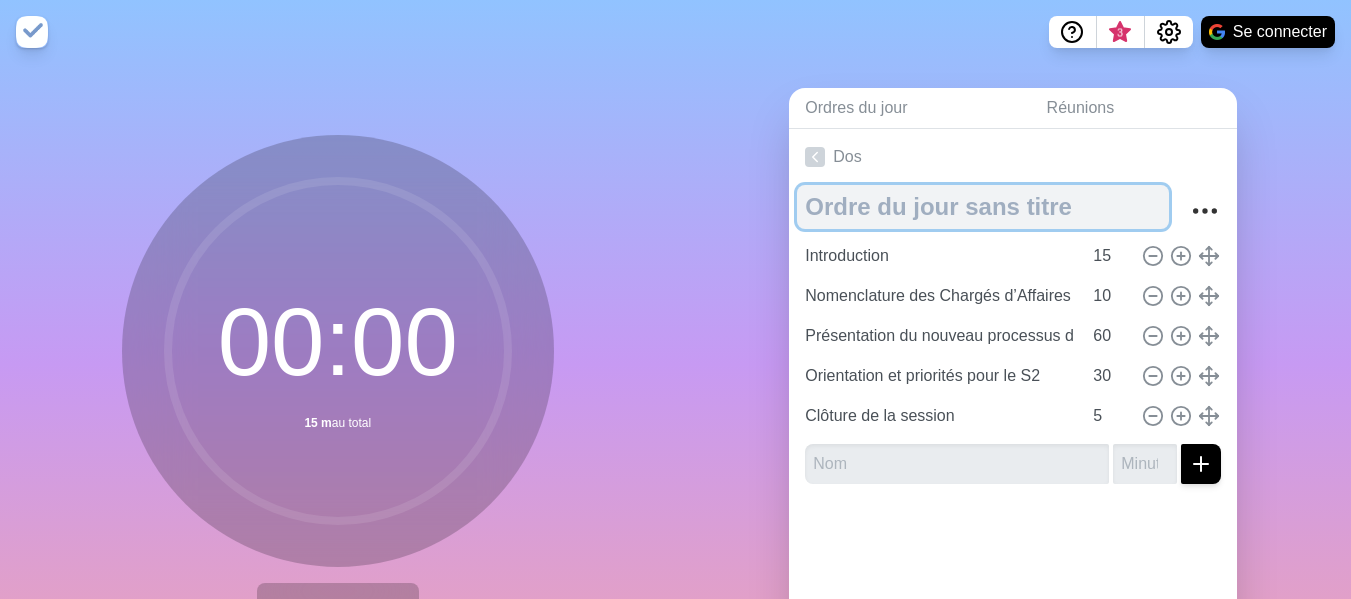 click at bounding box center [983, 207] 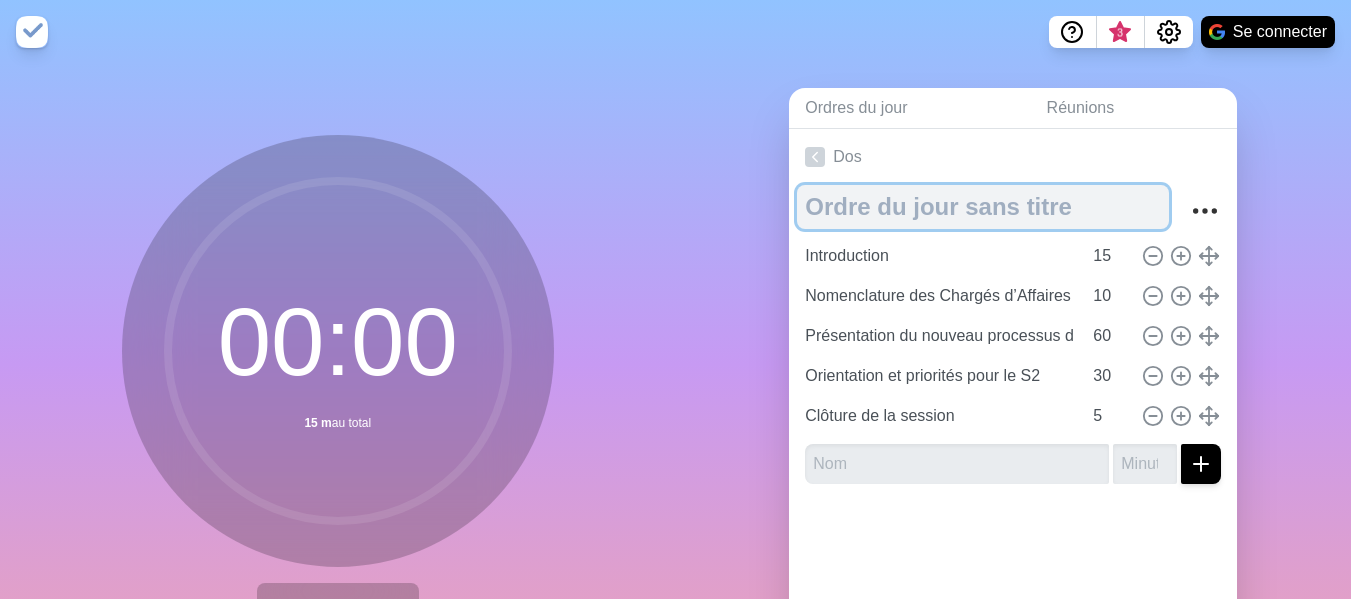 paste on "Meeting de validation CH : Revue du process de recrutement" 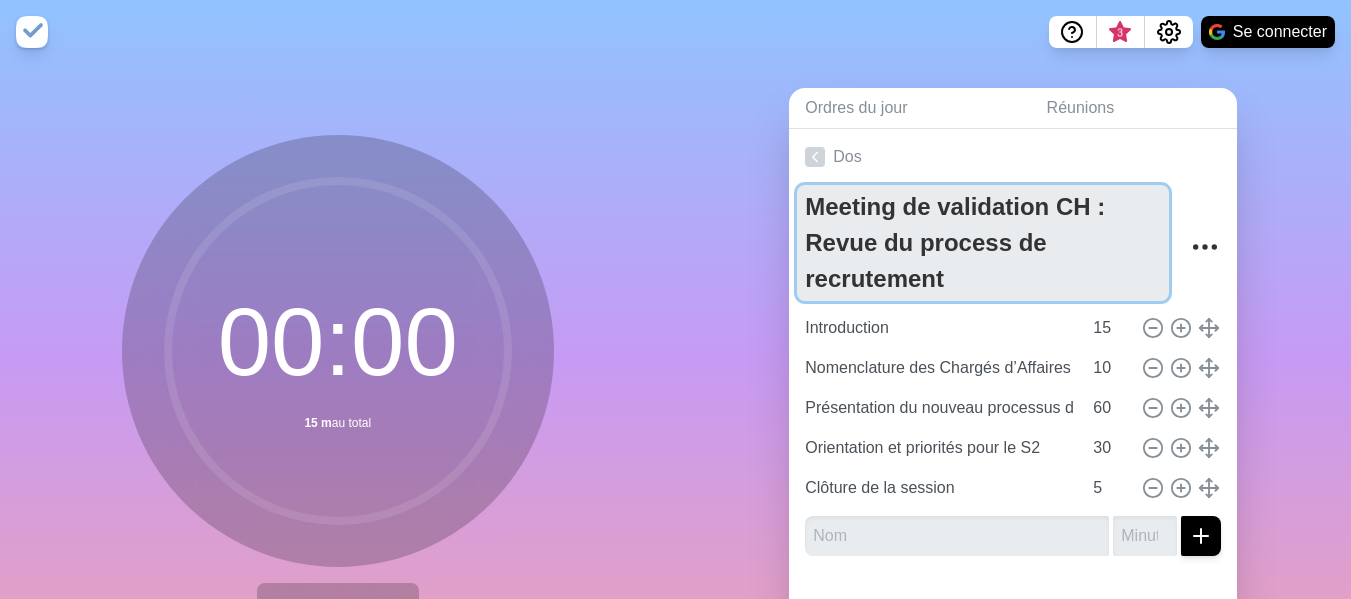 type on "Meeting de validation CH : Revue du process de recrutement" 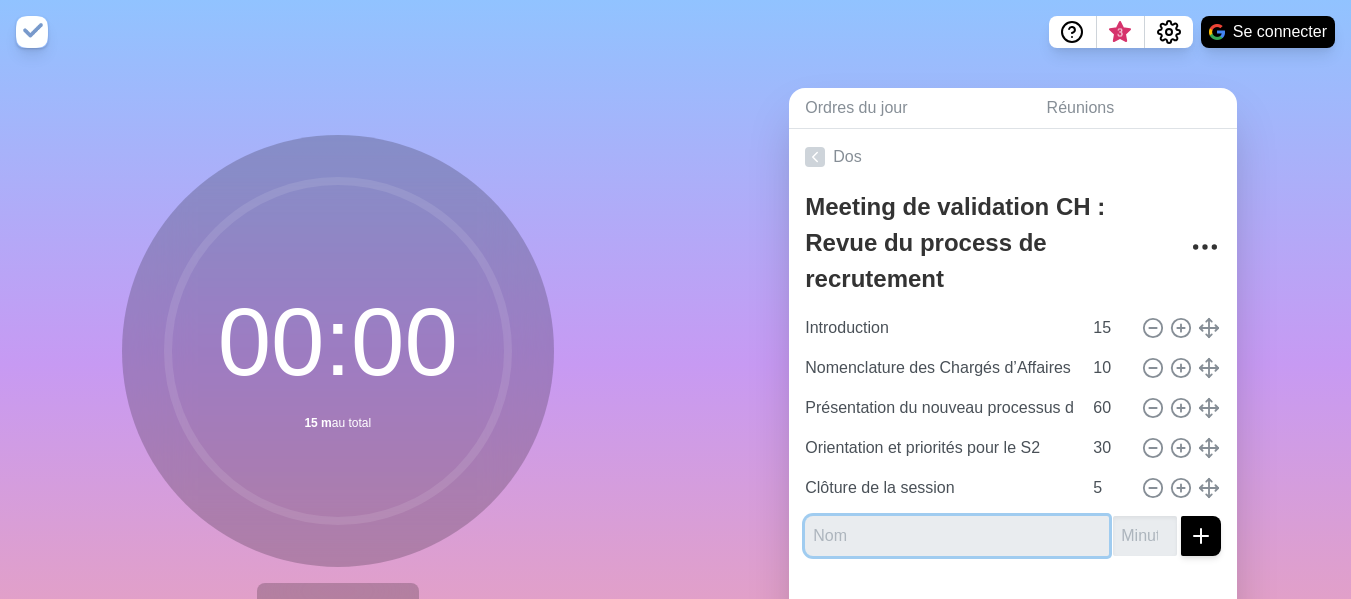 click at bounding box center [957, 536] 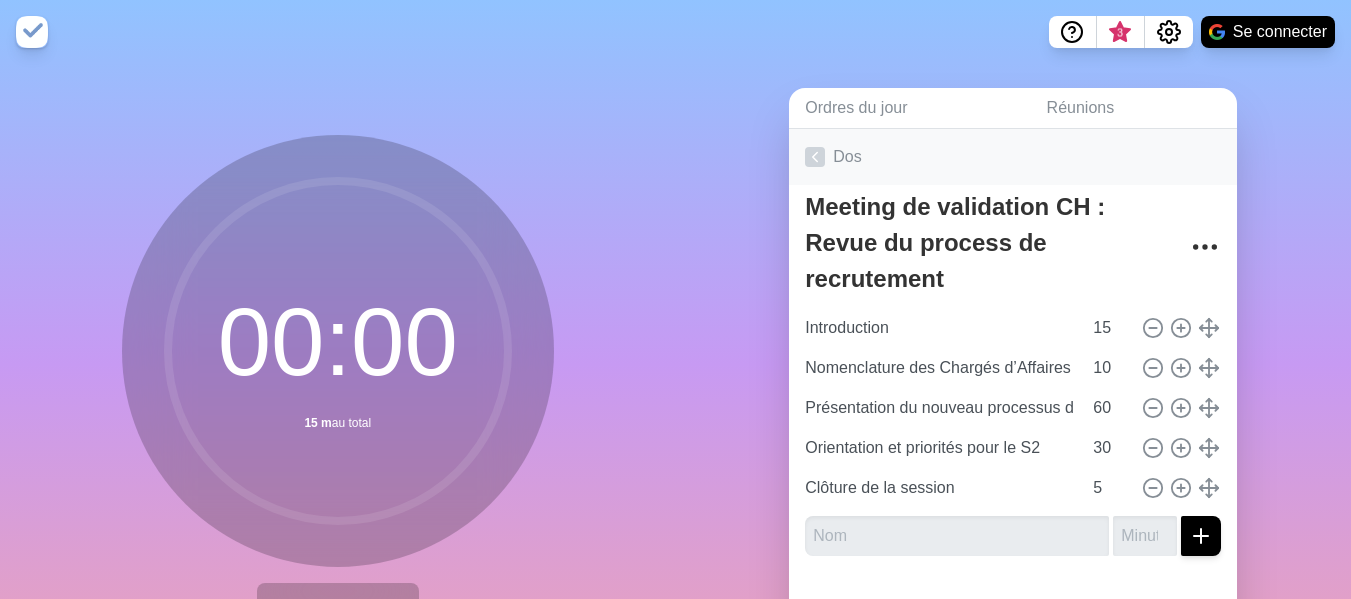 click 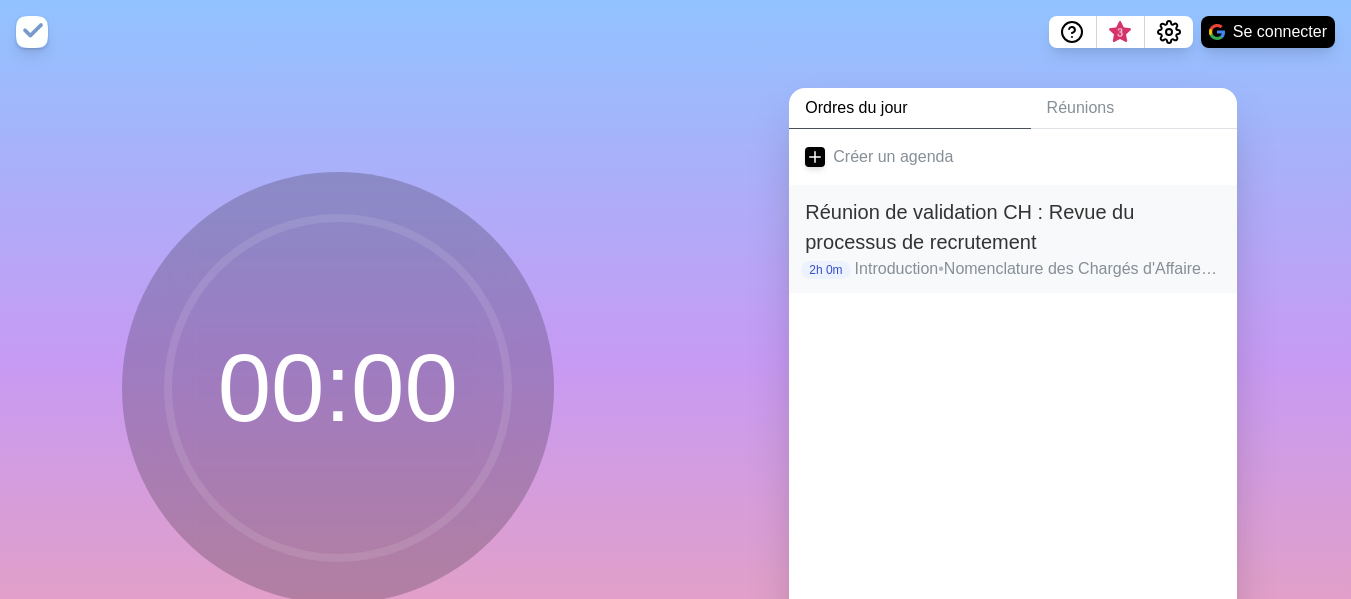 click on "Réunion de validation CH : Revue du processus de recrutement" at bounding box center [969, 227] 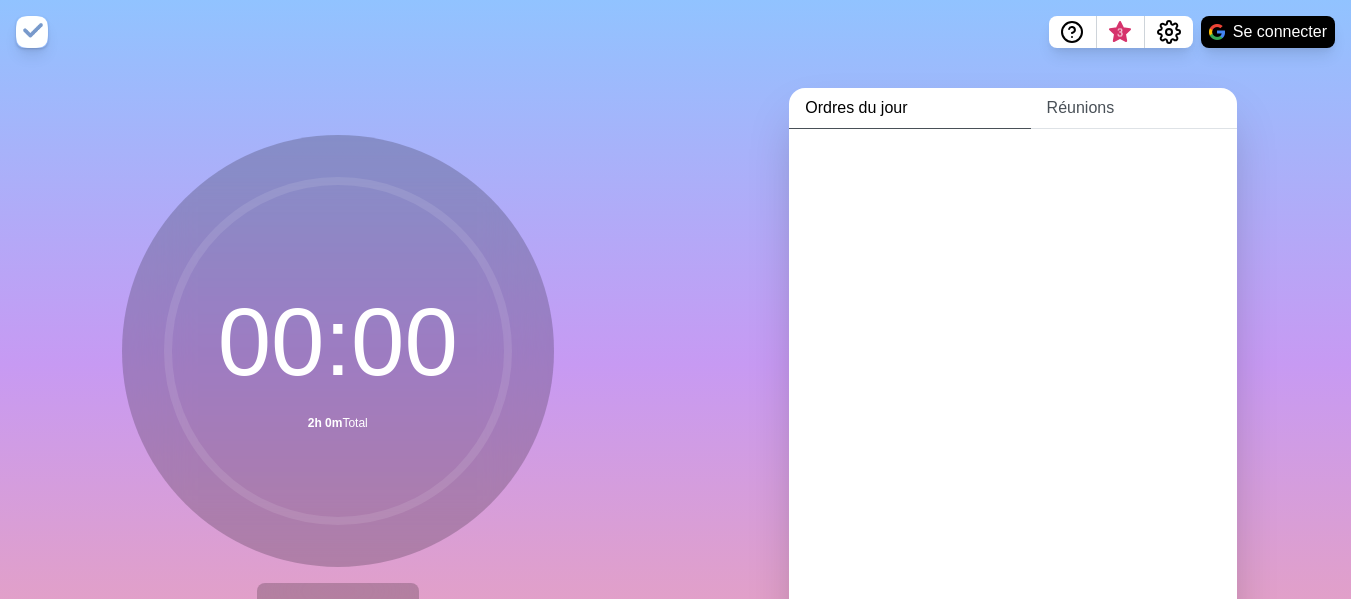 click on "Réunions" at bounding box center [1134, 108] 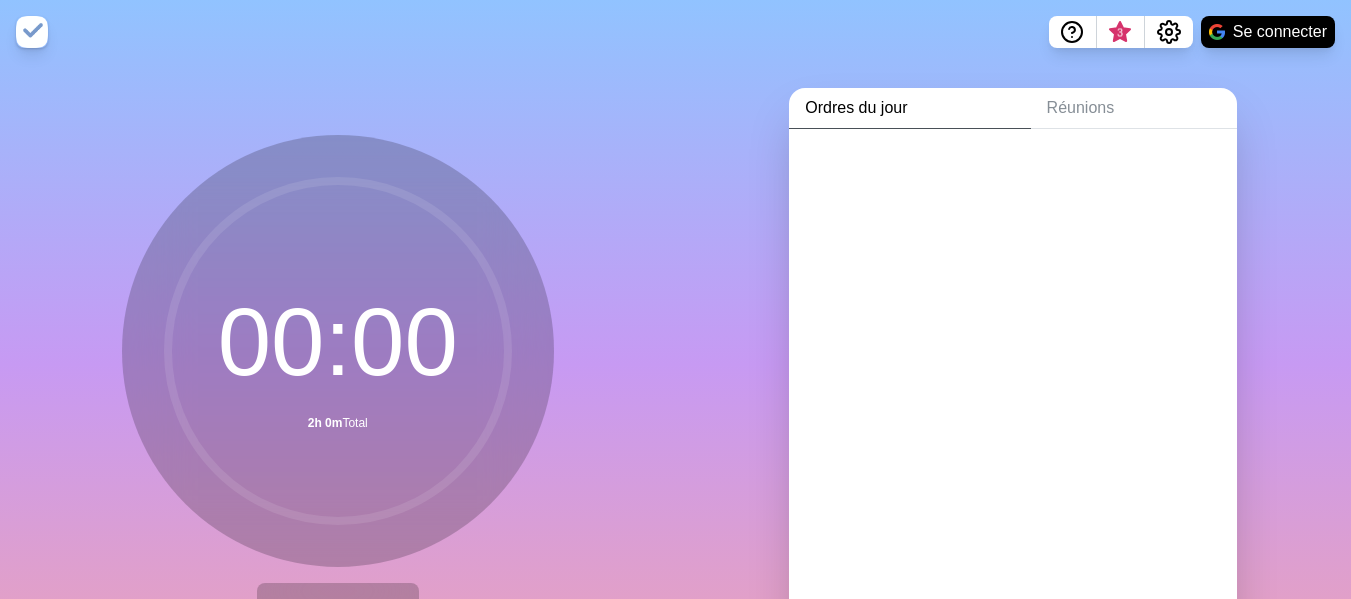 click on "Ordres du jour" at bounding box center [909, 108] 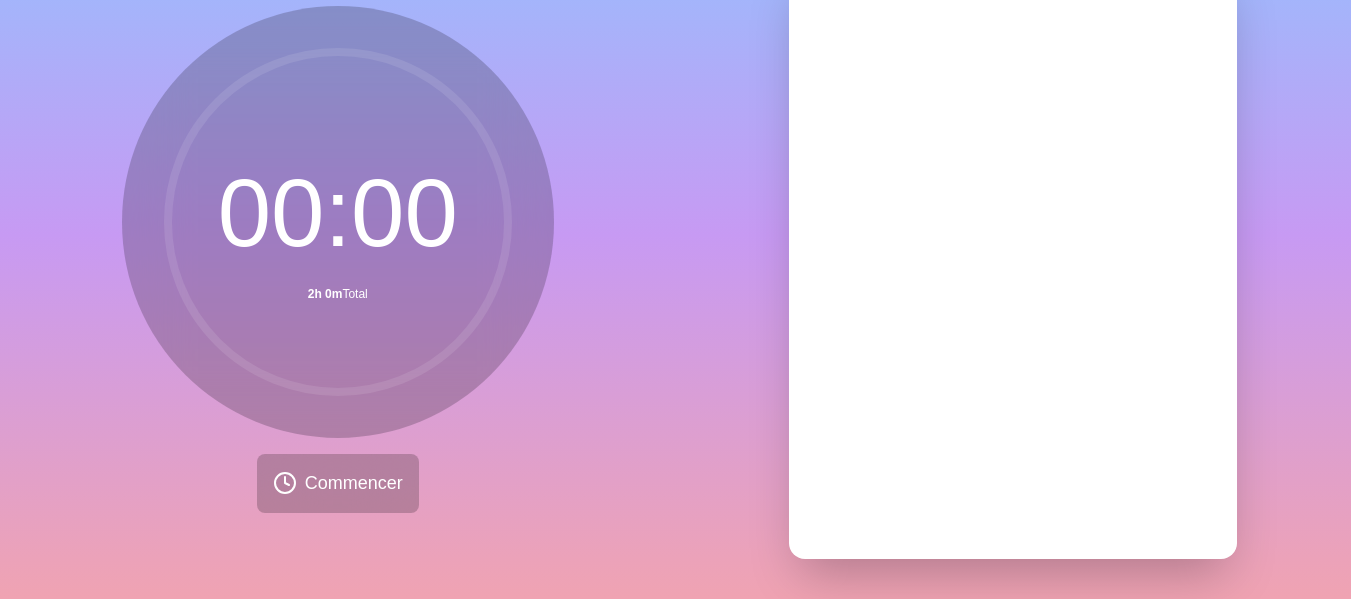 scroll, scrollTop: 0, scrollLeft: 0, axis: both 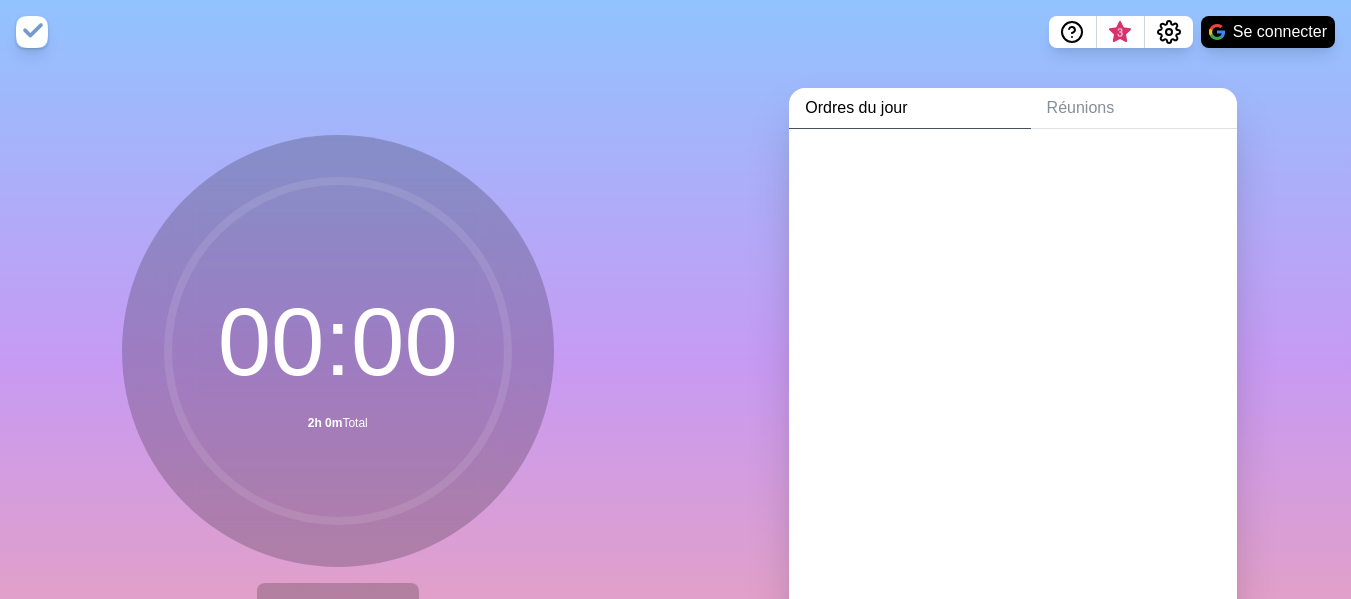 click on "Ordres du jour" at bounding box center [856, 107] 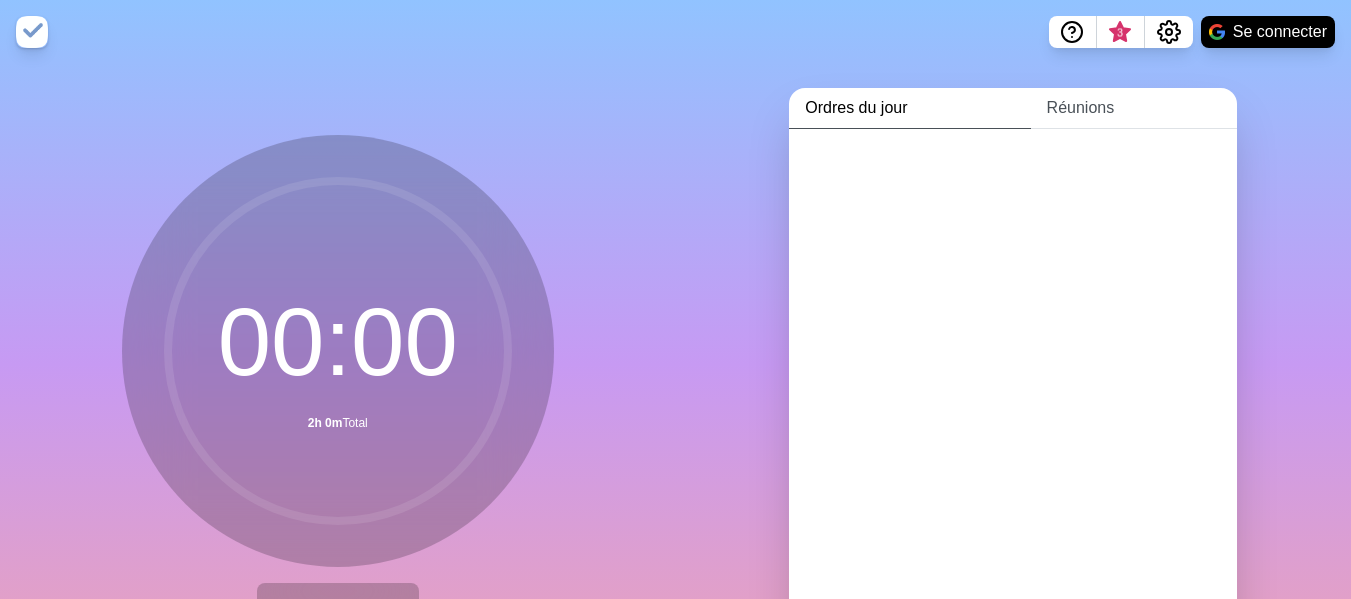 click on "Réunions" at bounding box center [1081, 107] 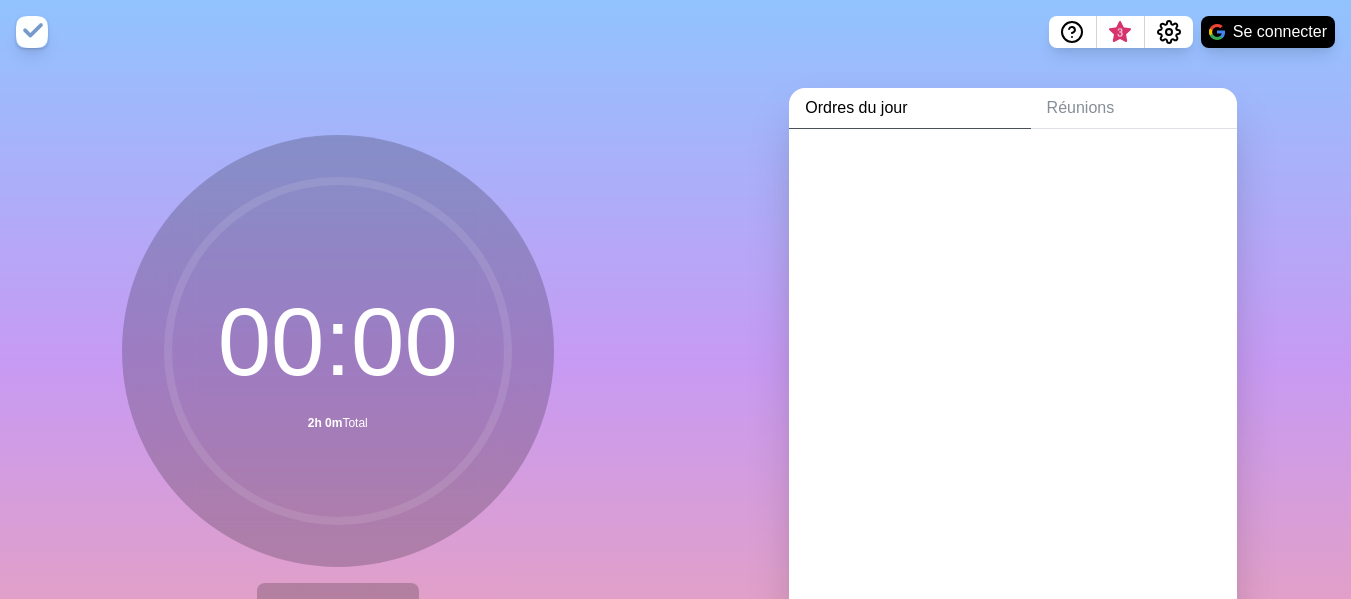click 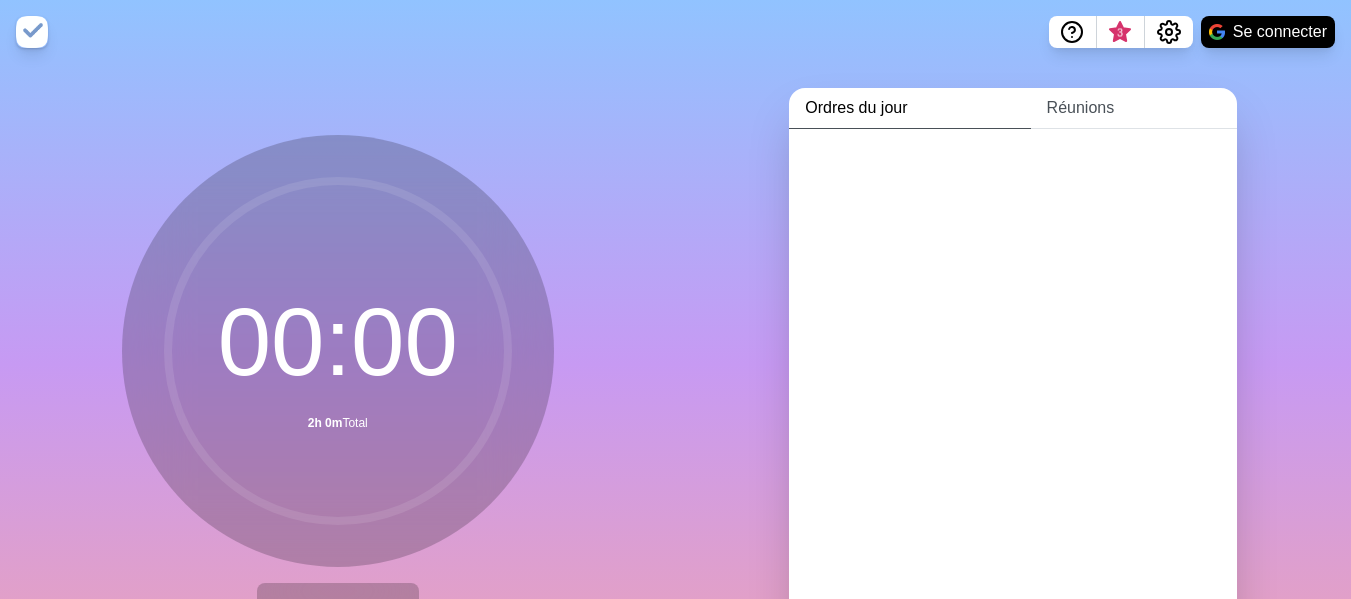click on "Réunions" at bounding box center [1081, 107] 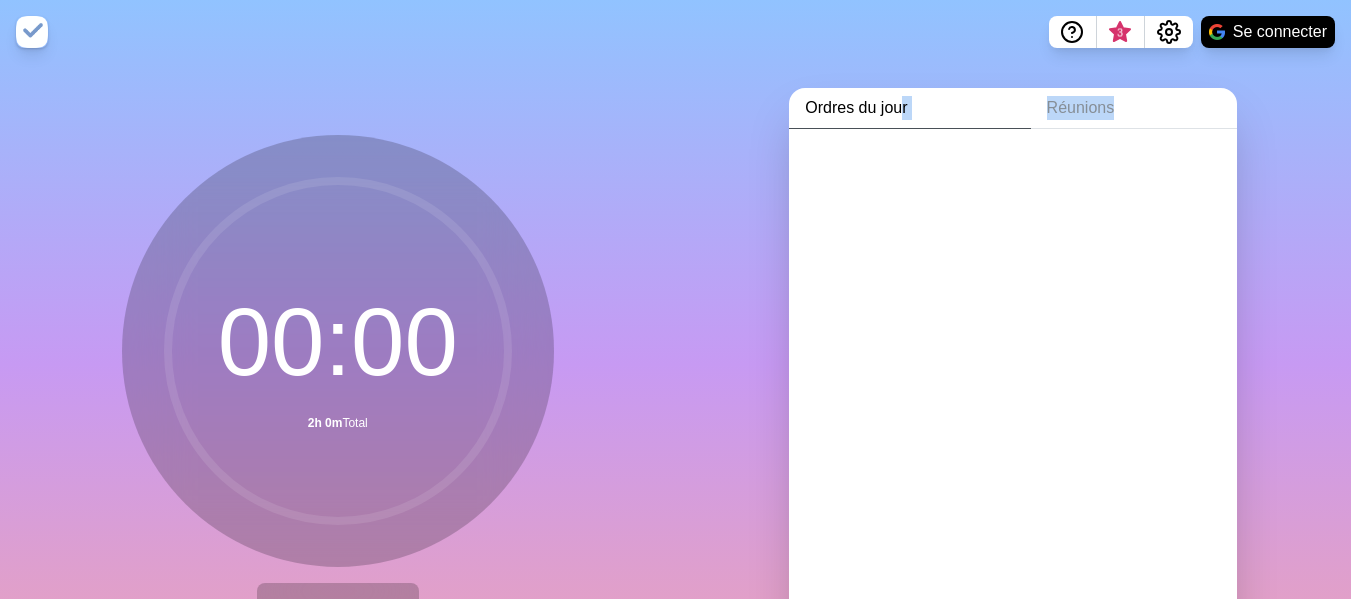 drag, startPoint x: 1055, startPoint y: 104, endPoint x: 894, endPoint y: 112, distance: 161.19864 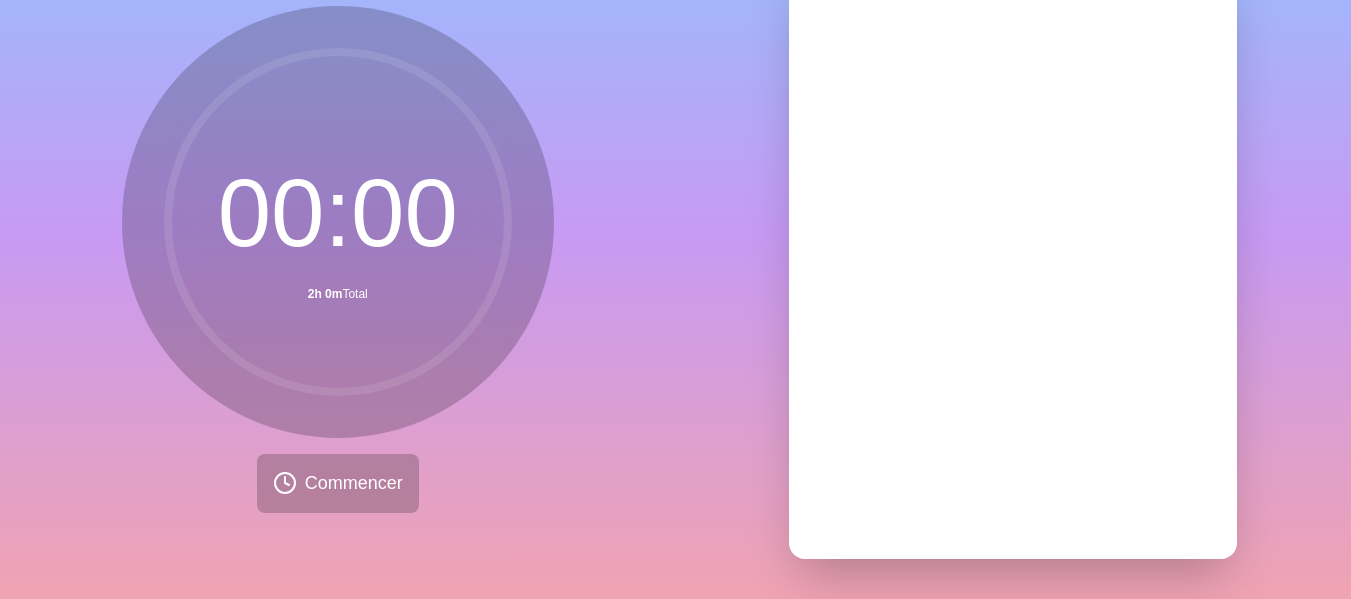 scroll, scrollTop: 0, scrollLeft: 0, axis: both 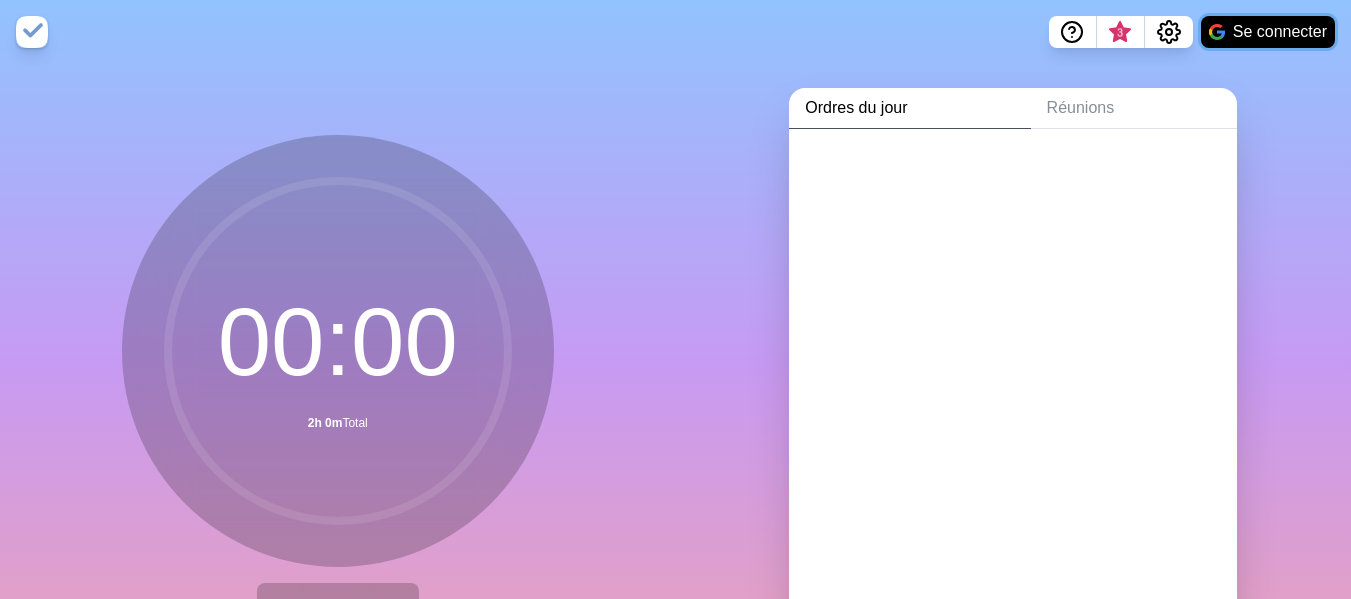 click on "Se connecter" at bounding box center [1280, 31] 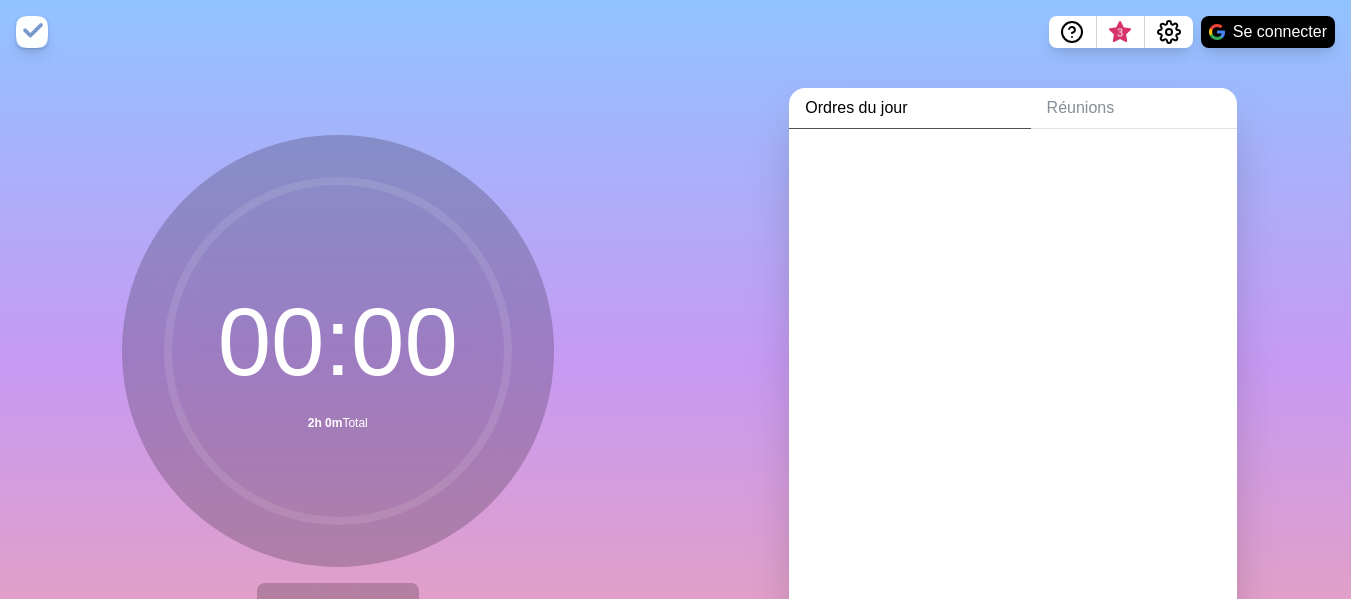 click 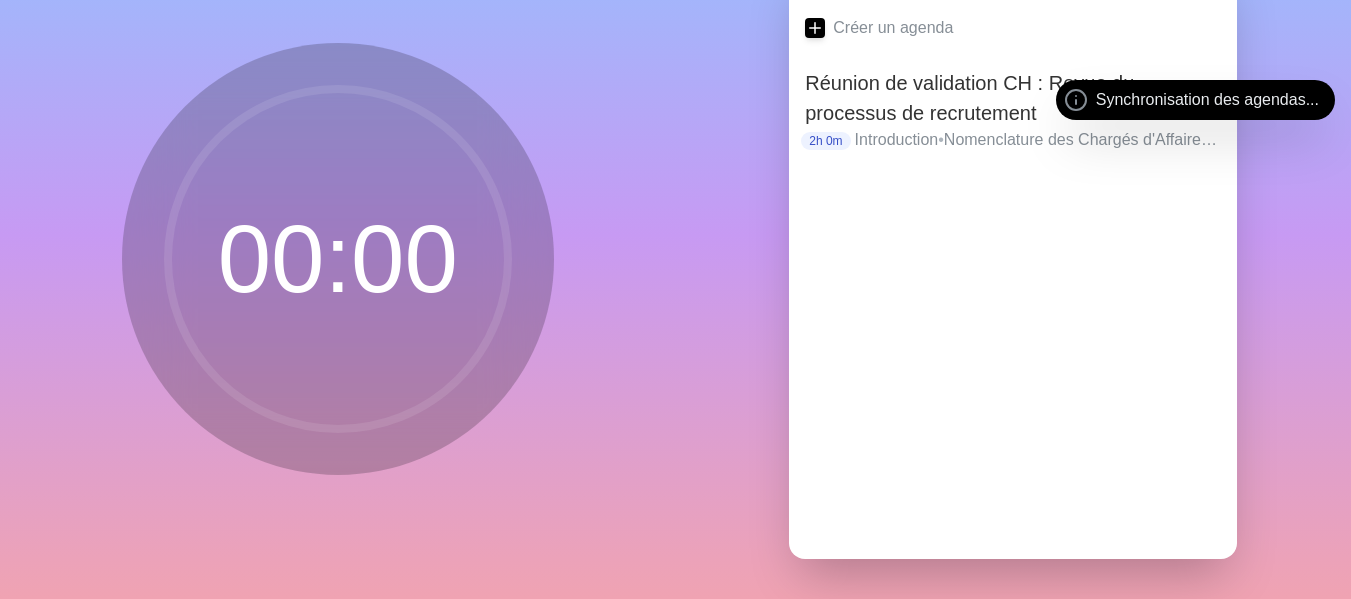 scroll, scrollTop: 0, scrollLeft: 0, axis: both 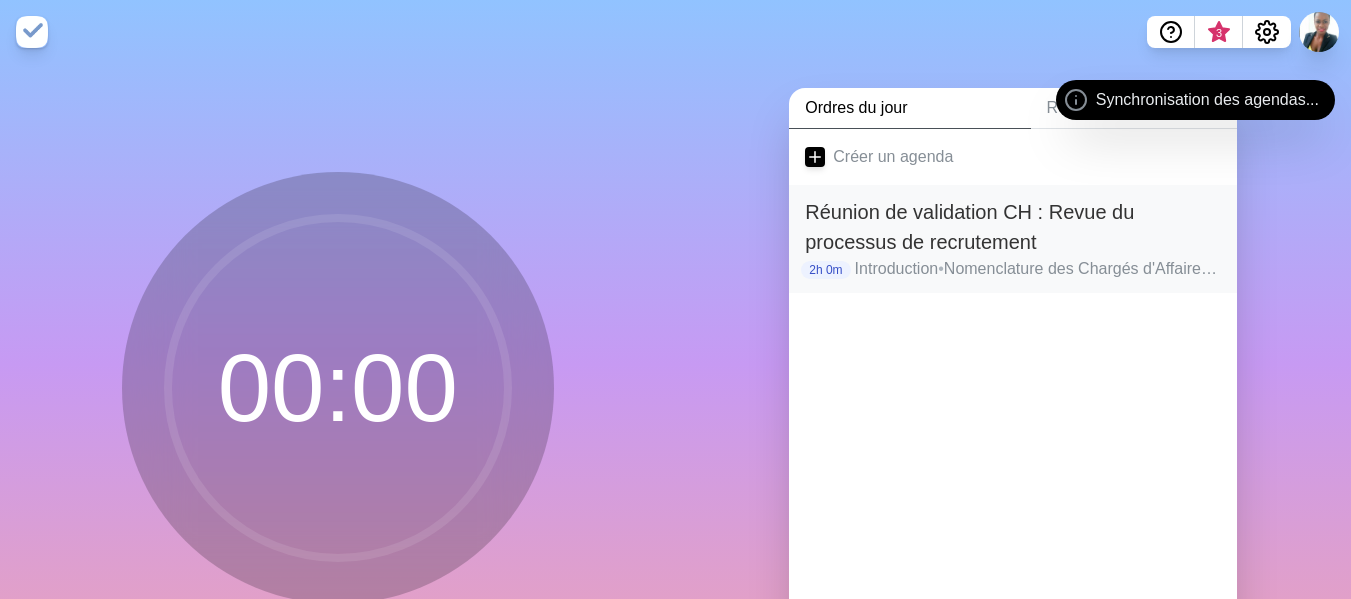 click on "Réunion de validation CH : Revue du processus de recrutement" at bounding box center [969, 227] 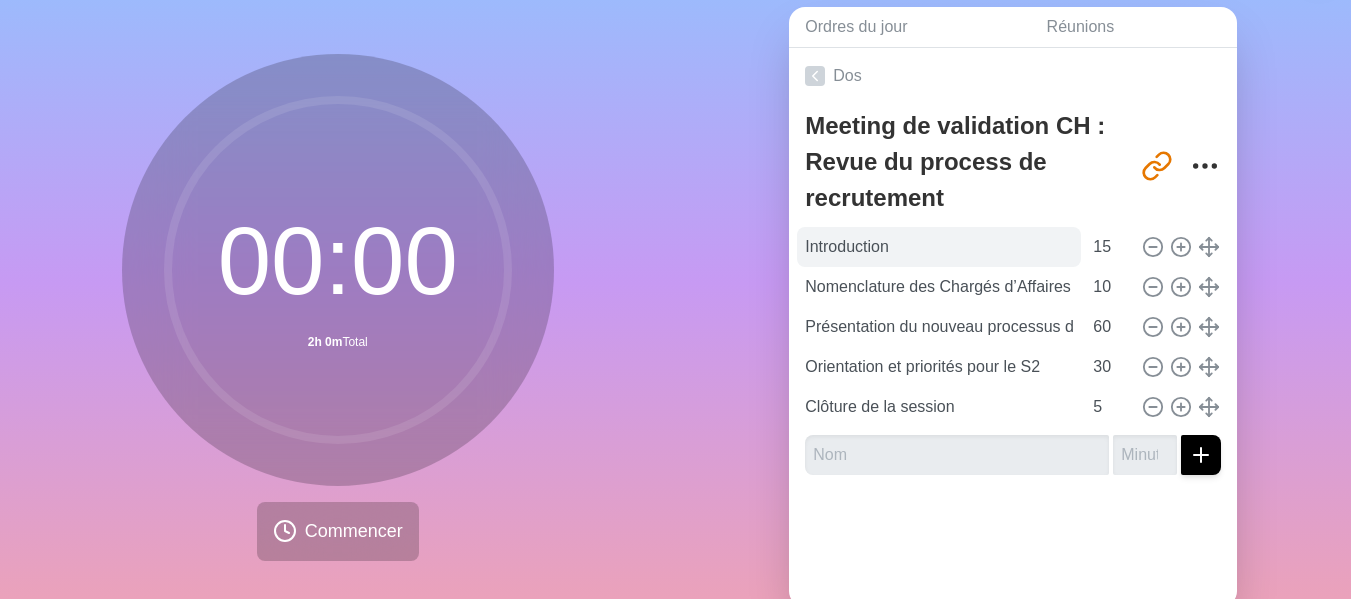 scroll, scrollTop: 80, scrollLeft: 0, axis: vertical 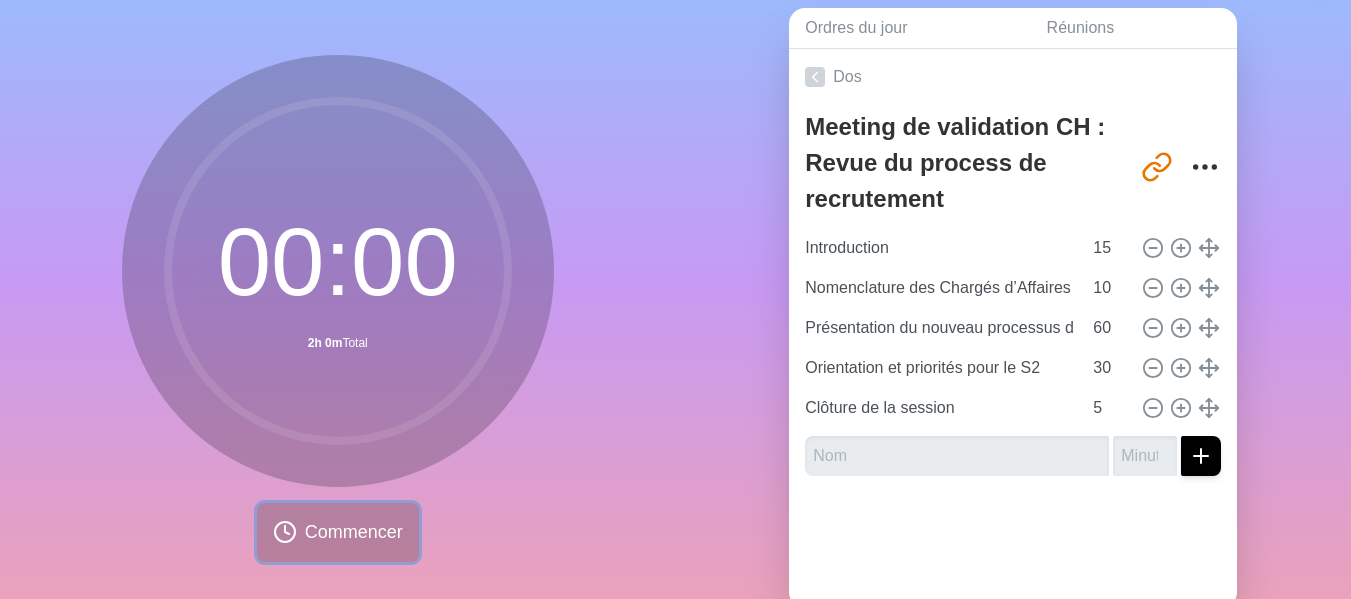 click on "Commencer" at bounding box center (354, 532) 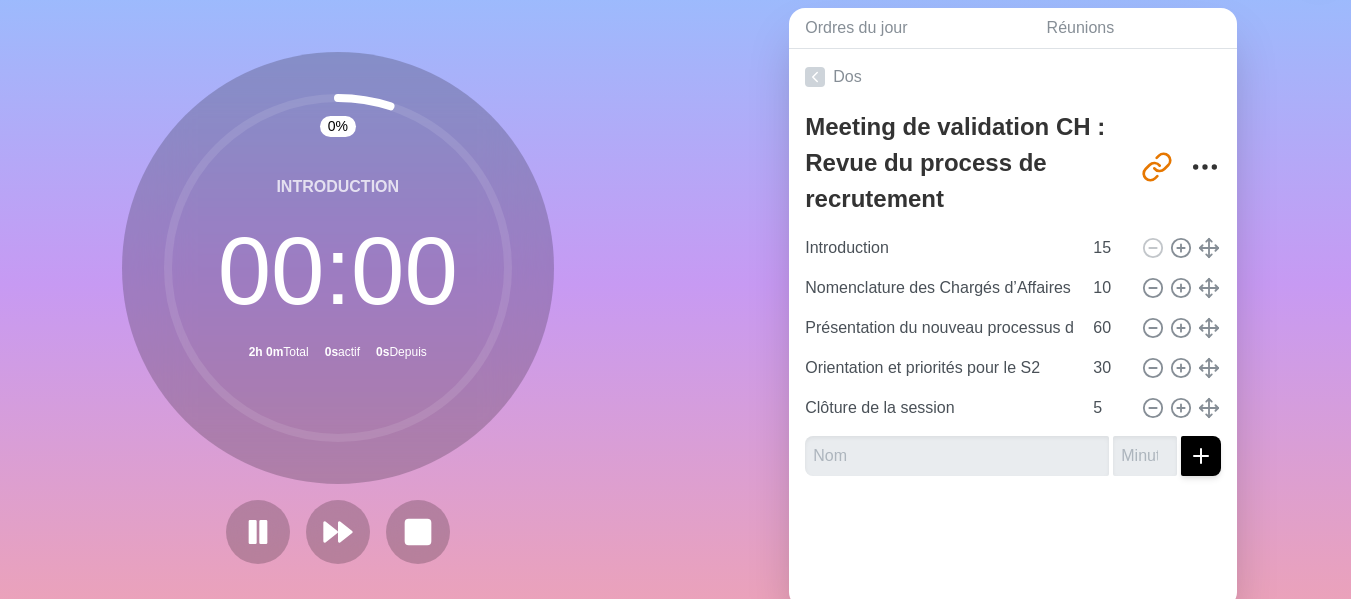 click 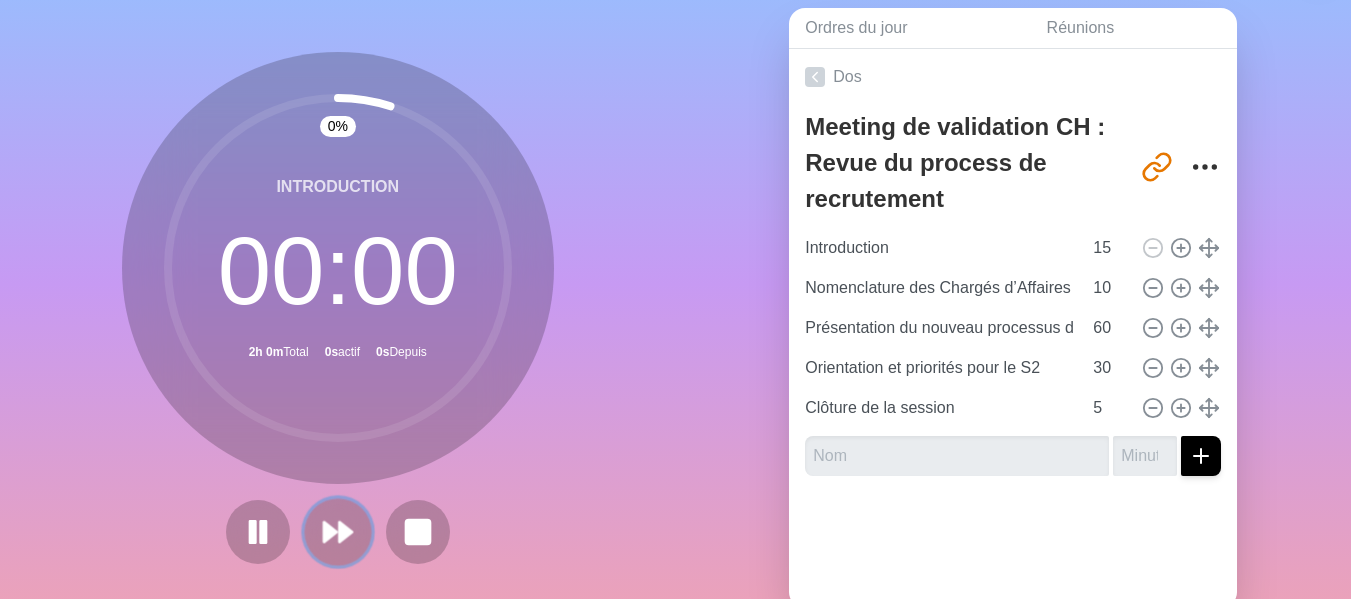 click 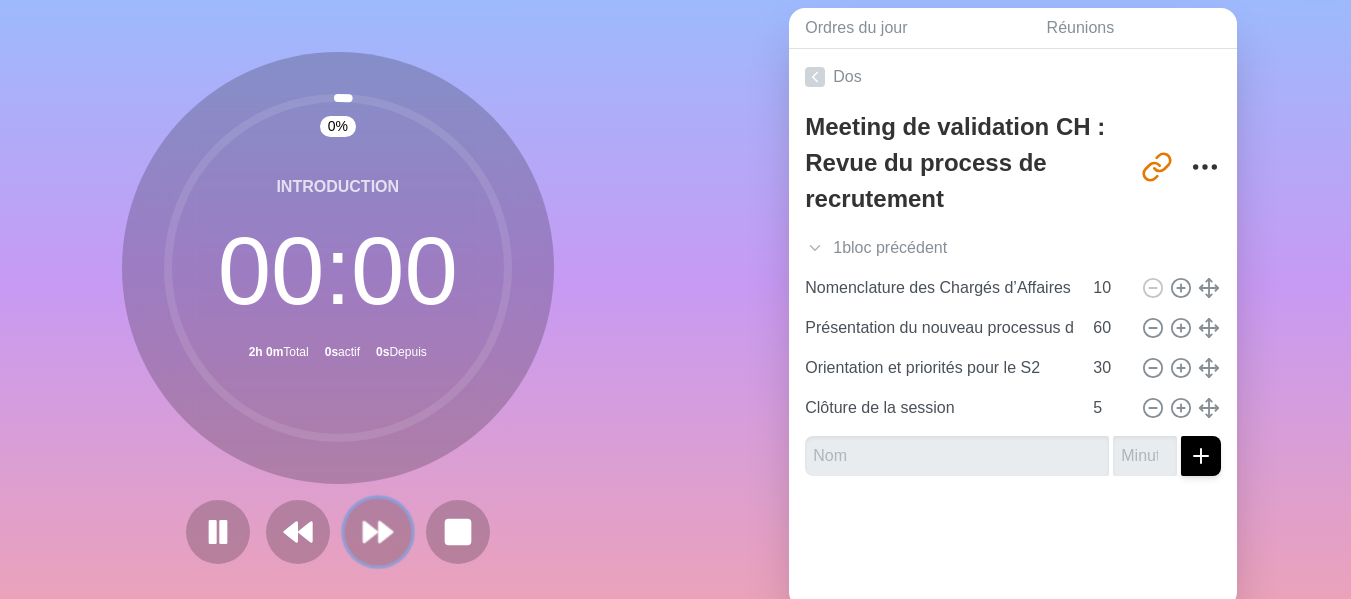 click 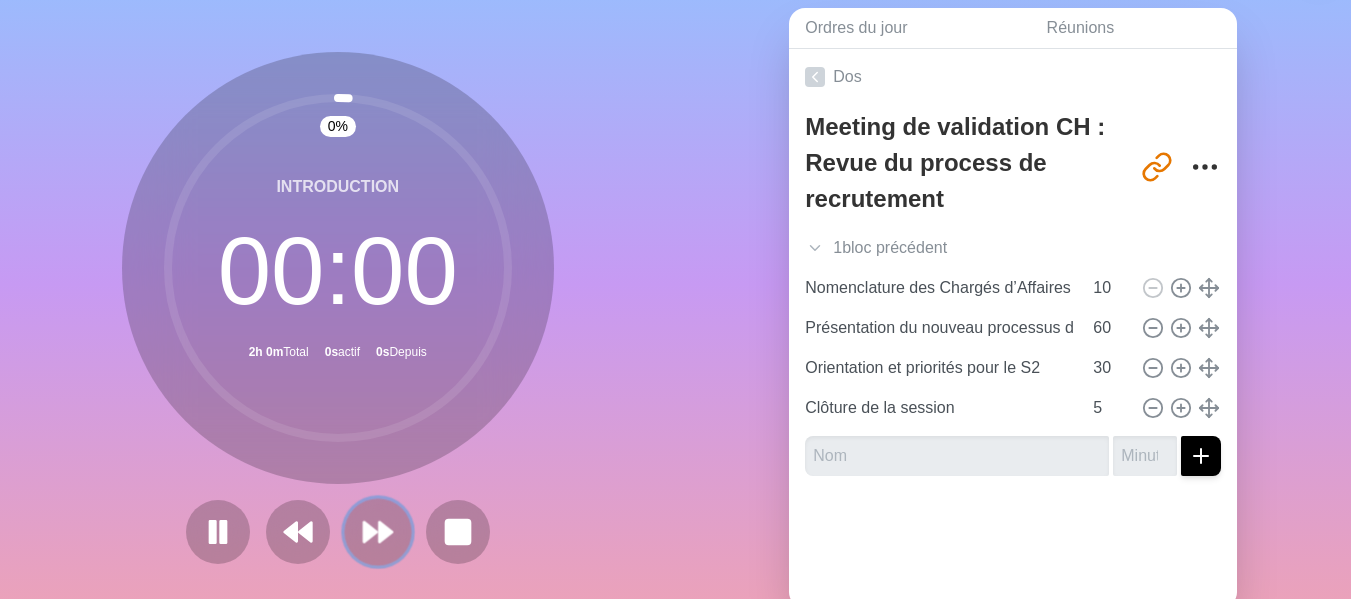 click 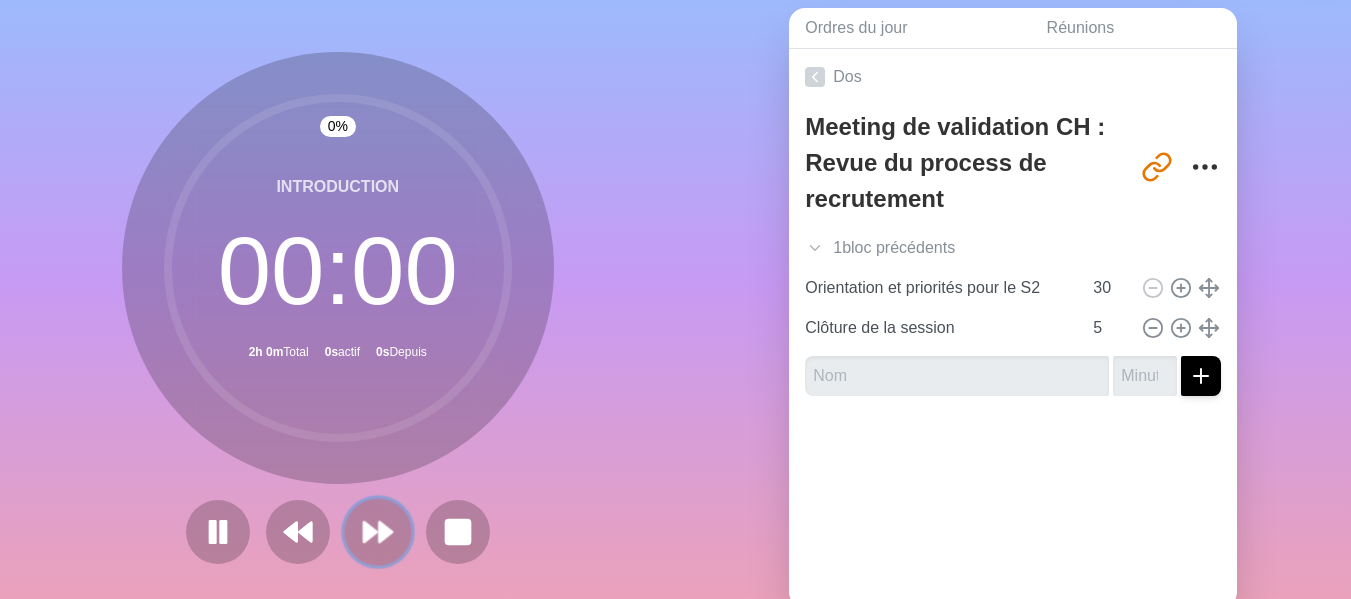 click at bounding box center (377, 531) 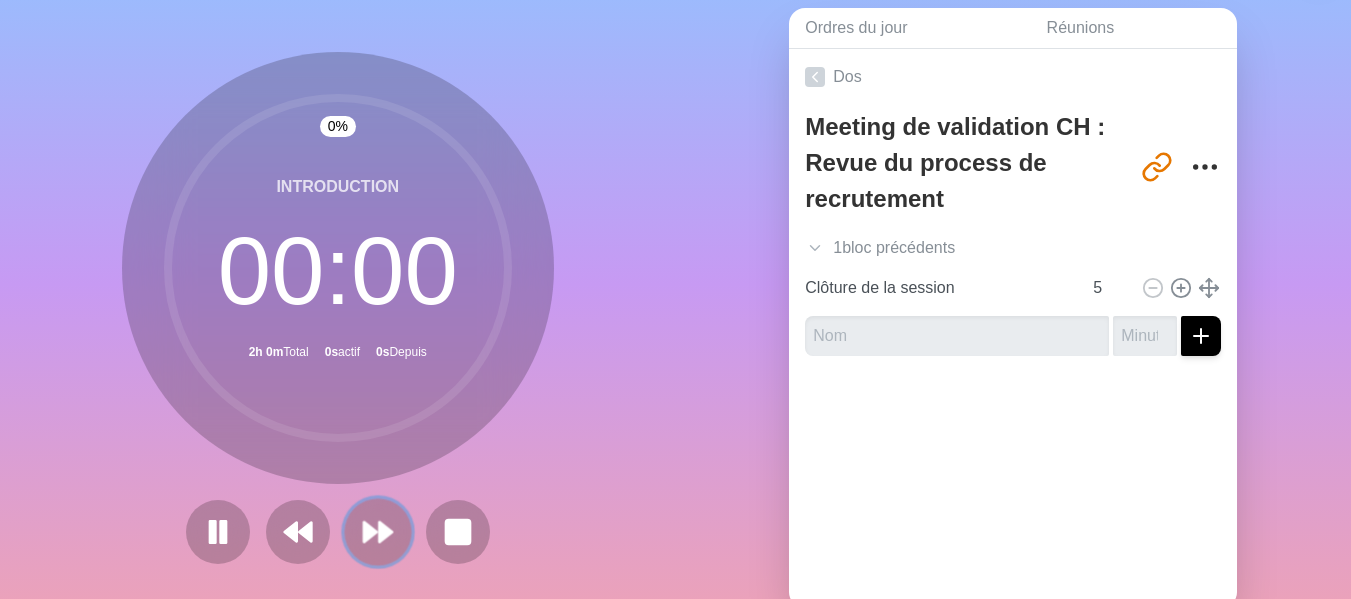 click at bounding box center [377, 531] 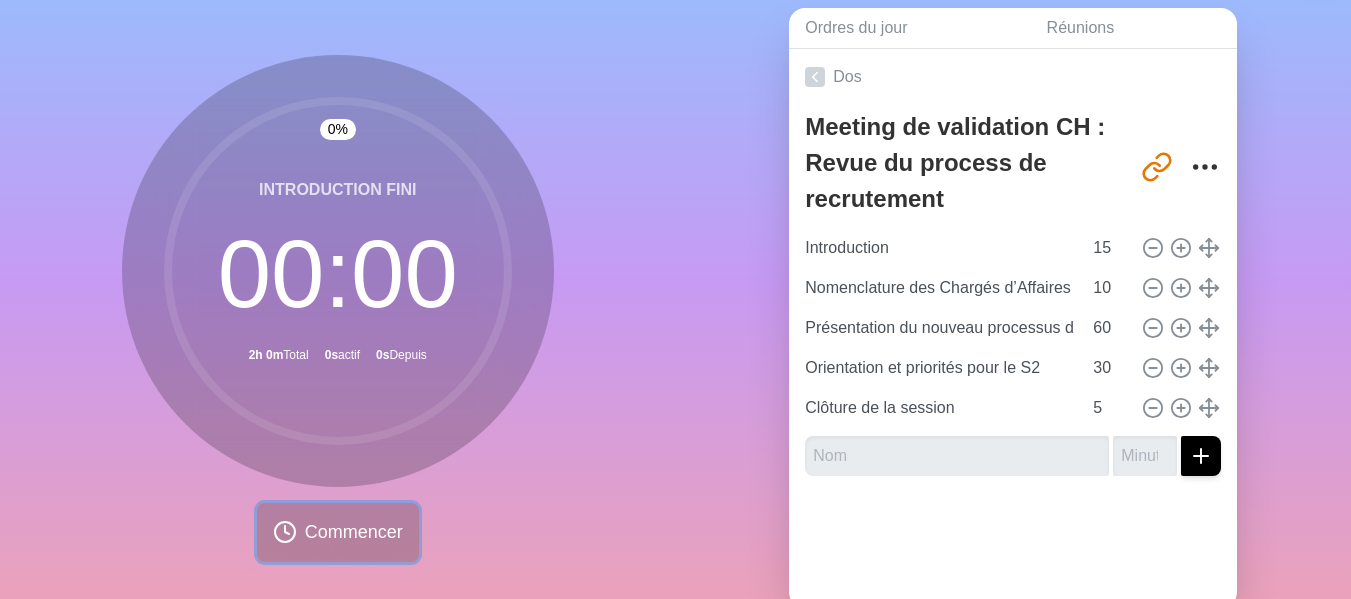 click on "Commencer" at bounding box center (354, 532) 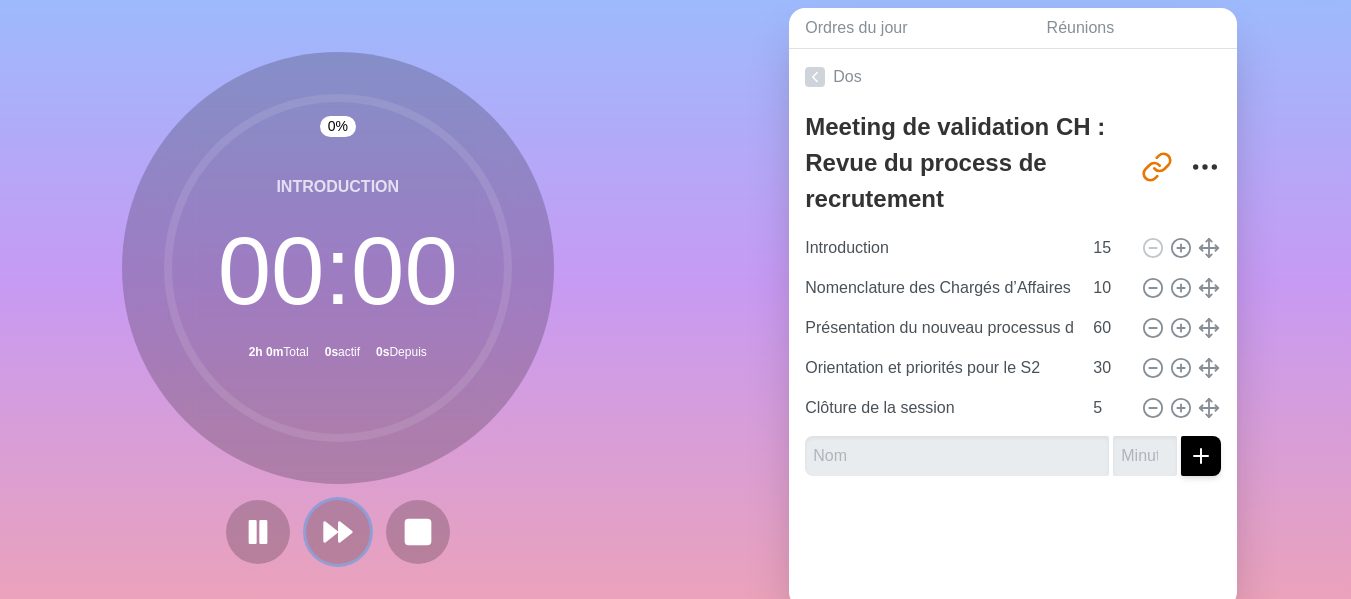 click 